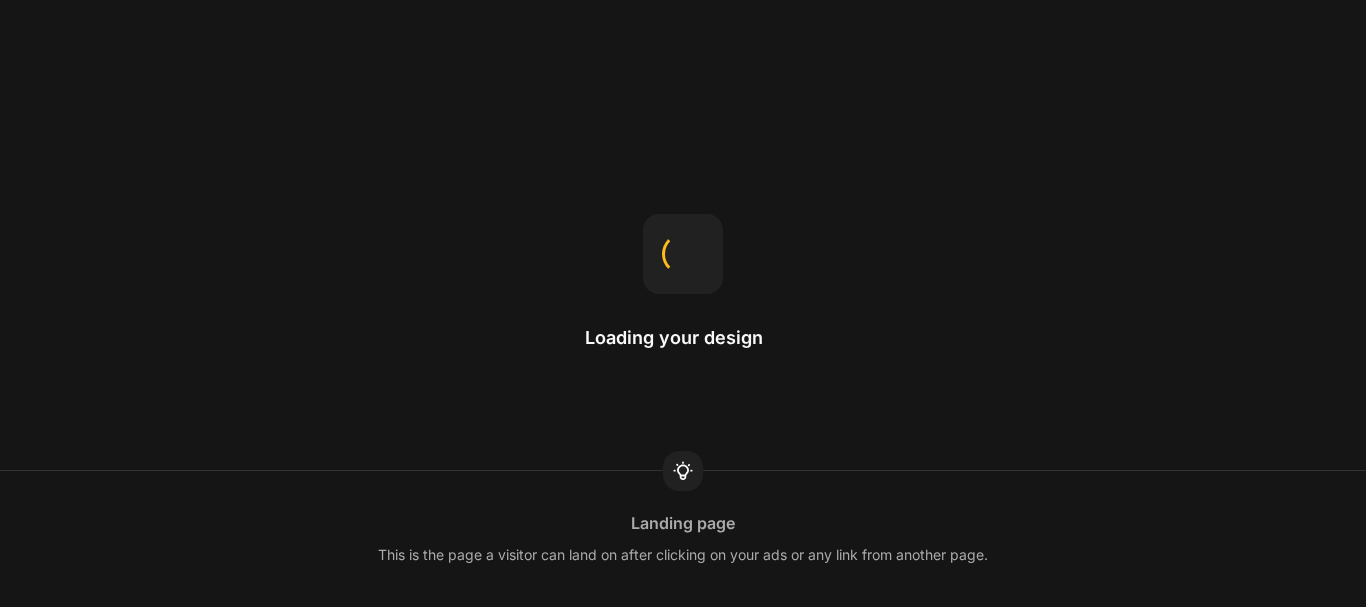 scroll, scrollTop: 0, scrollLeft: 0, axis: both 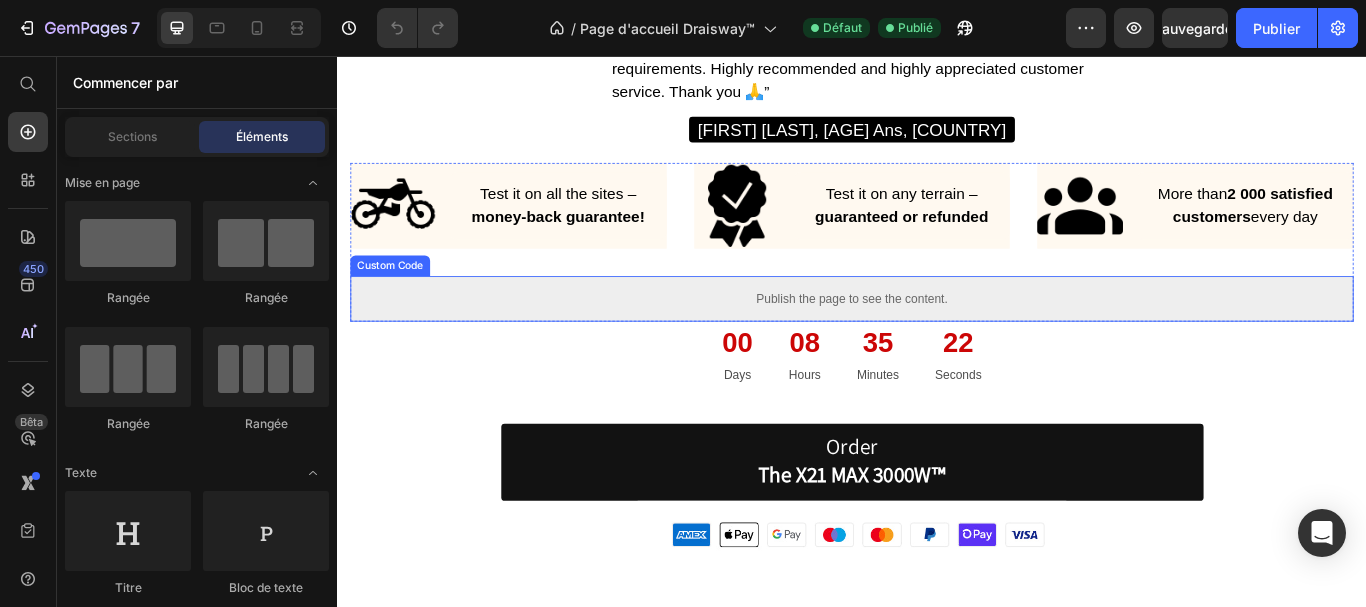click on "Publish the page to see the content." at bounding box center [937, 339] 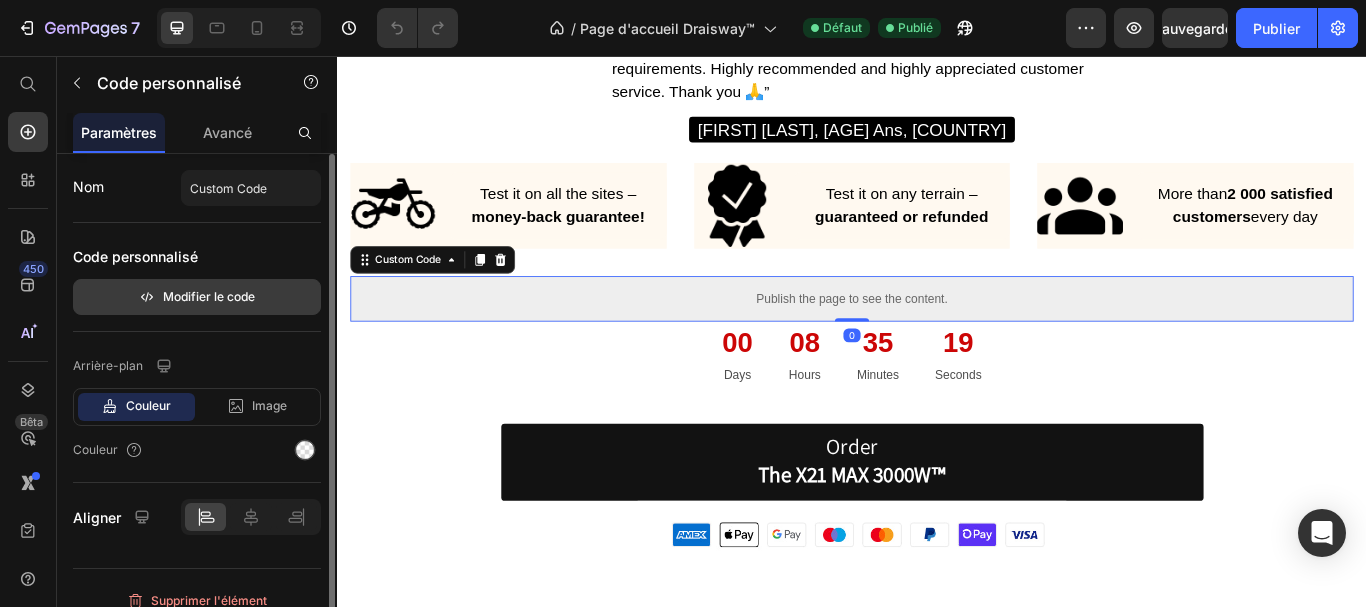 click on "Modifier le code" 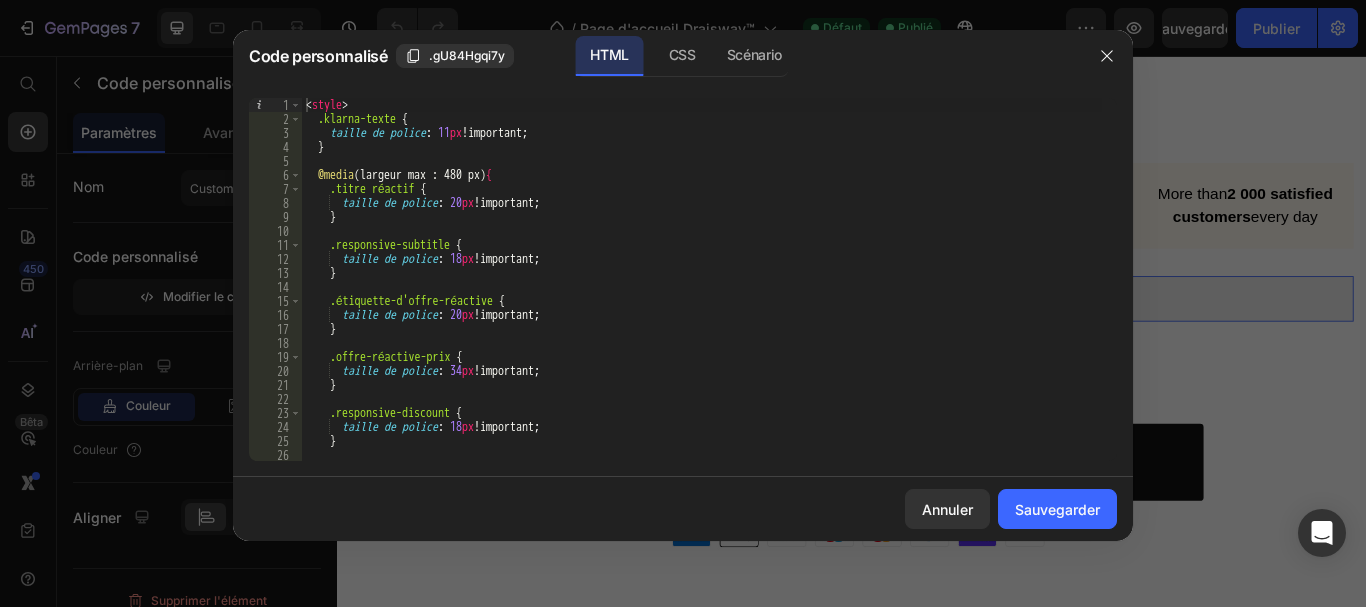 click on "<style> .klarna-texte { taille de police : 11 px !important ; } @media (largeur max : 480 px ) { .titre réactif { taille de police : 20 px !important ; } .responsive-subtitle { taille de police : 18 px !important ; } .étiquette-d'offre-réactive { taille de police : 20 px !important ; } .offre-réactive-prix { taille de police : 34 px !important ; } .responsive-discount { taille de police : 18 px !important ; } .responsive-extra {" at bounding box center (702, 293) 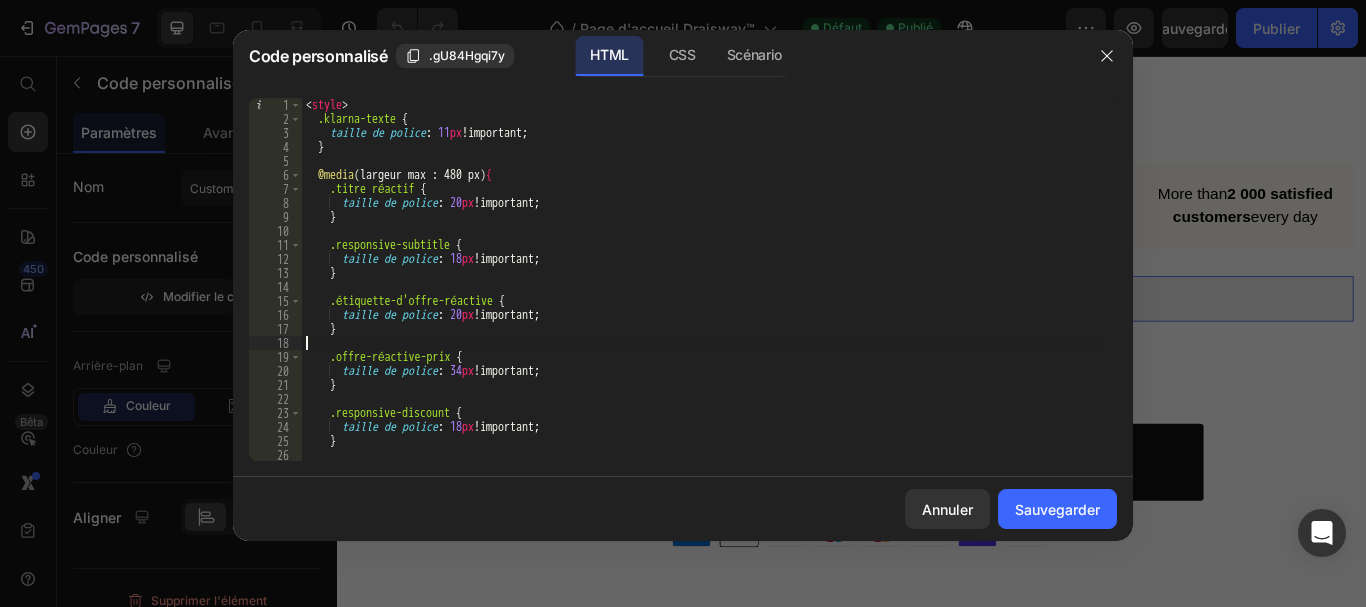 type on "</script>" 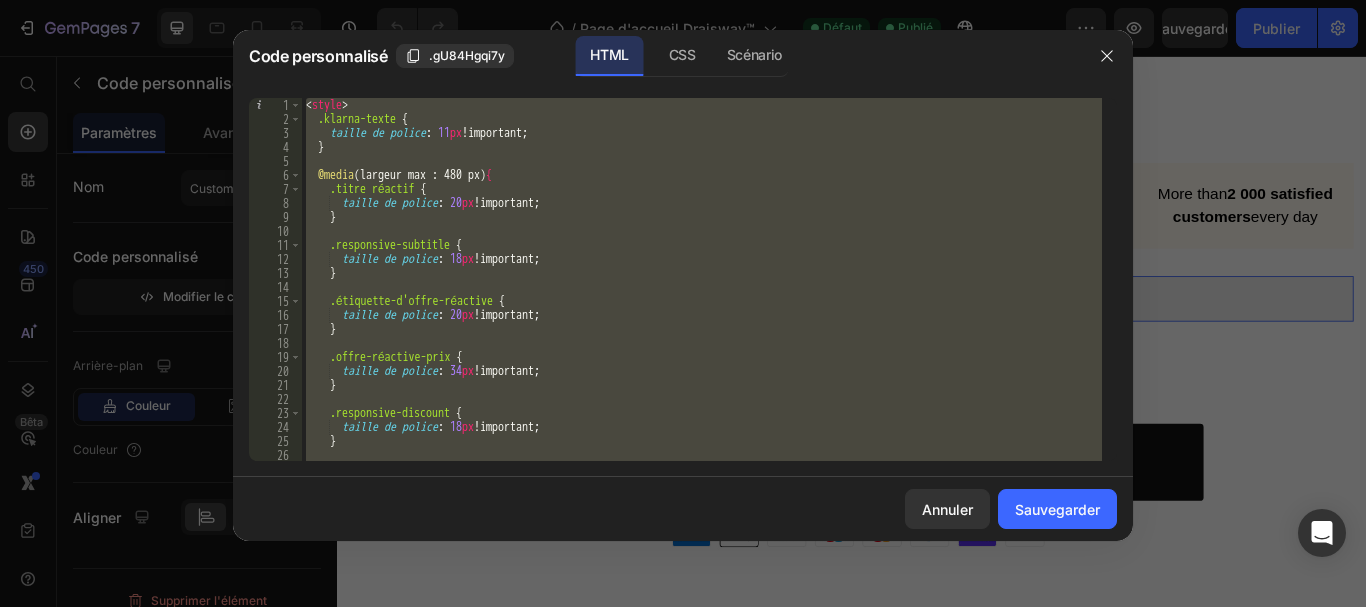 paste 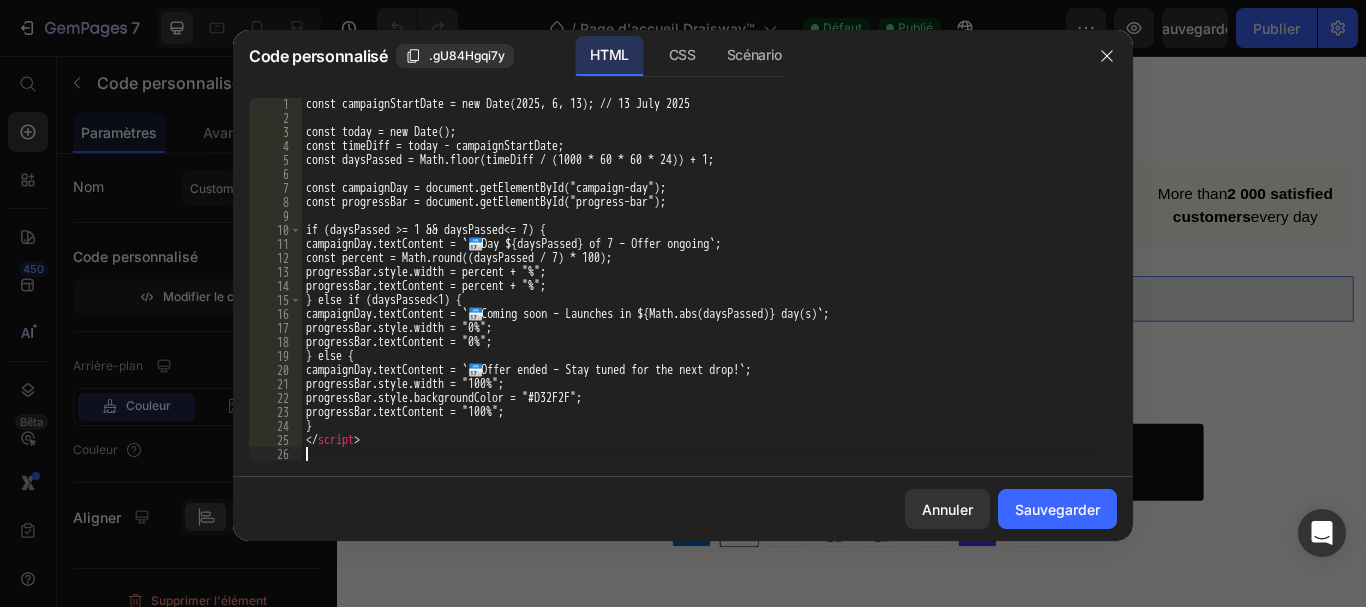 scroll, scrollTop: 1415, scrollLeft: 0, axis: vertical 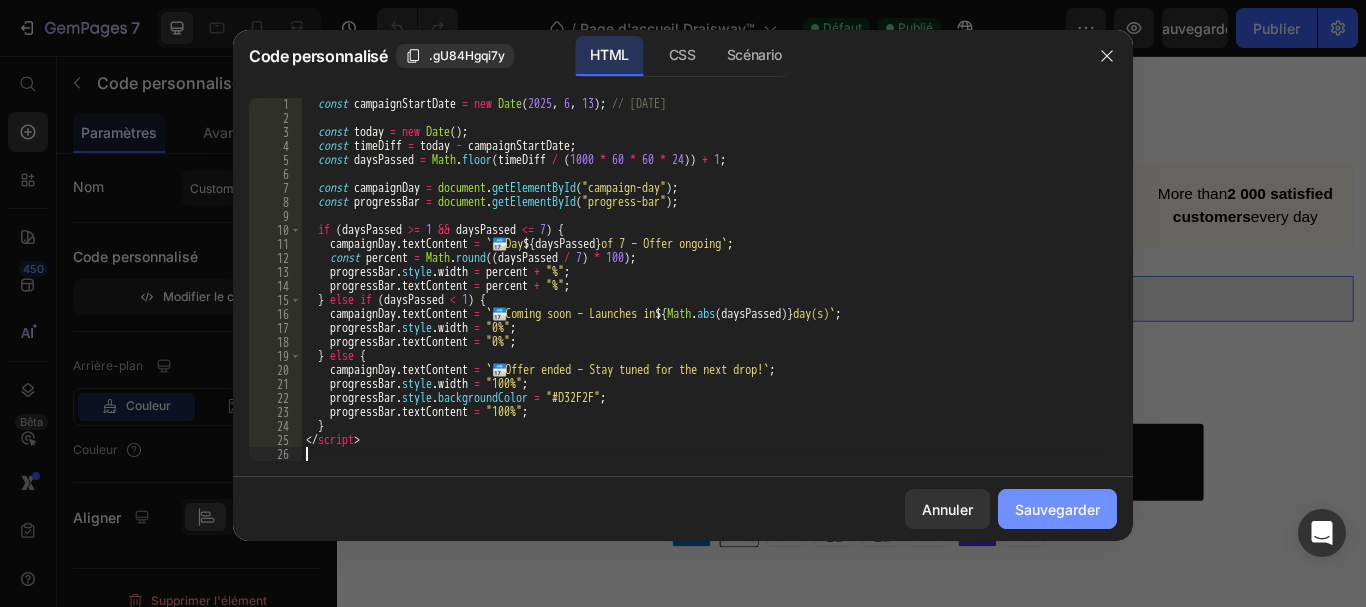 click on "Sauvegarder" at bounding box center [1057, 509] 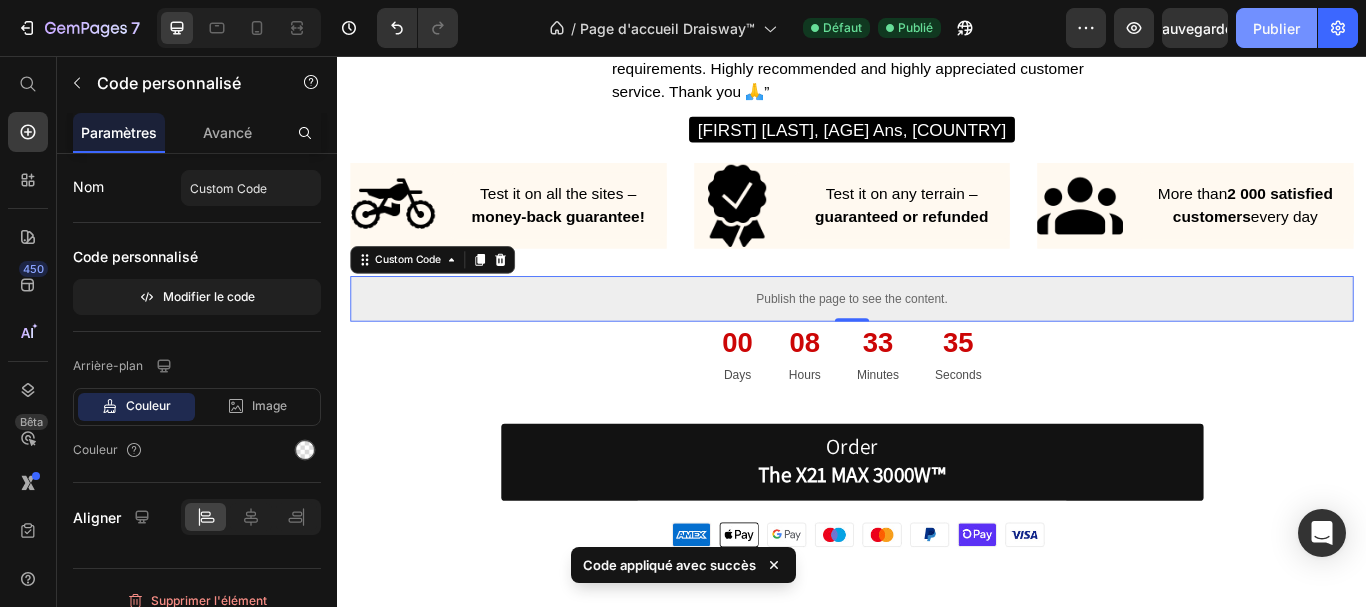 click on "Publier" at bounding box center (1276, 28) 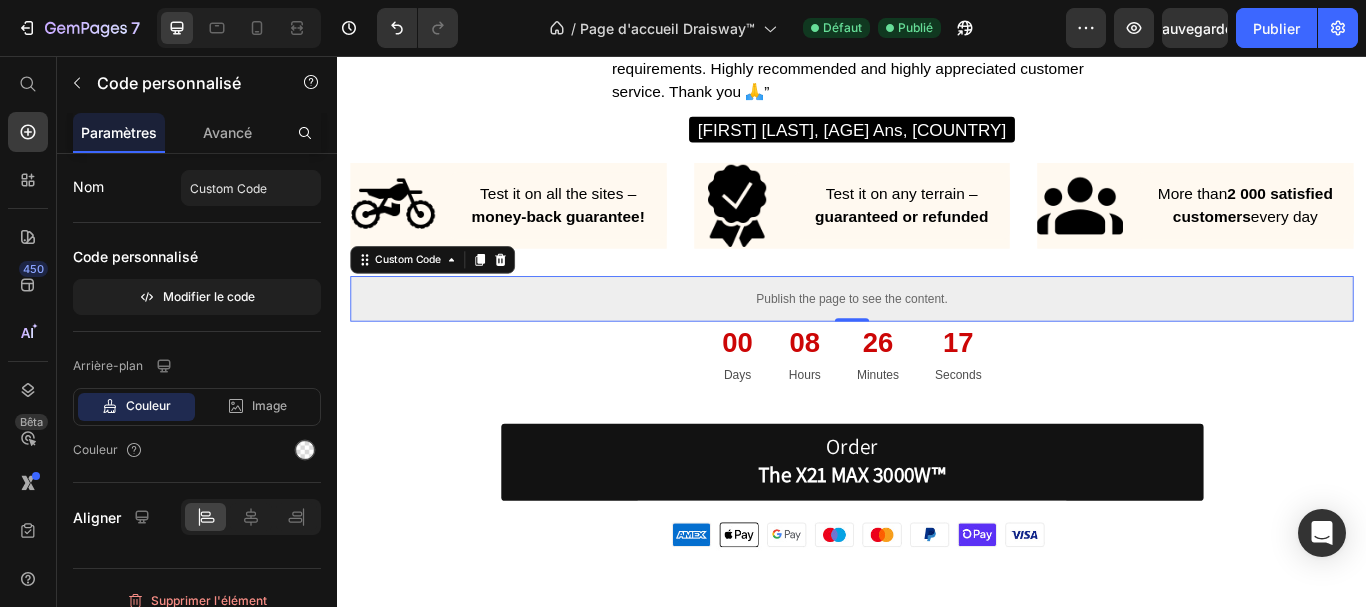 click on "Publish the page to see the content." at bounding box center (937, 339) 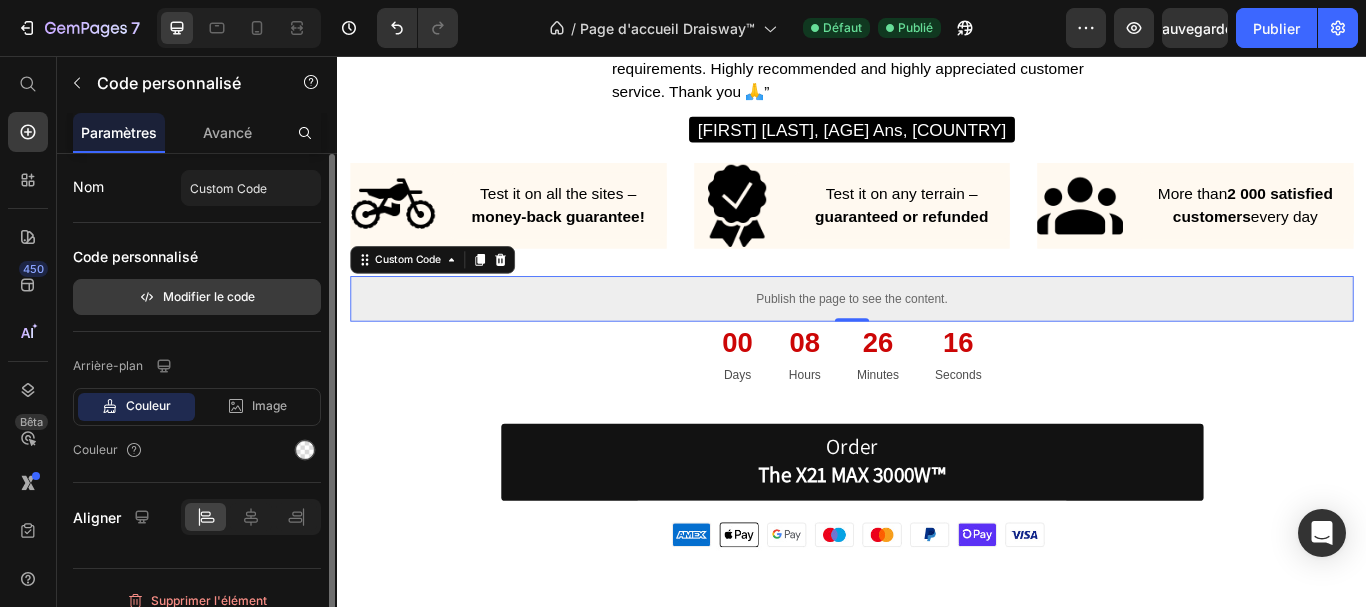 click on "Modifier le code" at bounding box center (209, 296) 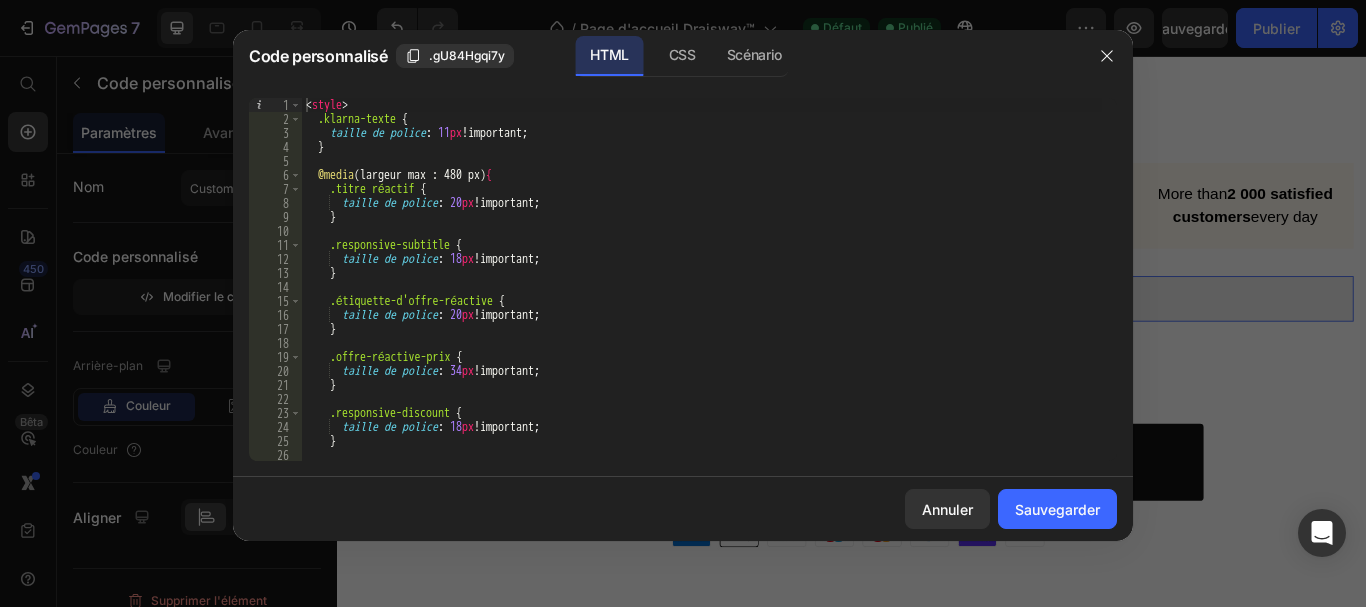 click on "<style> .klarna-texte { taille de police : 11 px !important ; } @media (largeur max : 480 px ) { .titre réactif { taille de police : 20 px !important ; } .responsive-subtitle { taille de police : 18 px !important ; } .étiquette-d'offre-réactive { taille de police : 20 px !important ; } .offre-réactive-prix { taille de police : 34 px !important ; } .responsive-discount { taille de police : 18 px !important ; } .responsive-extra {" at bounding box center (702, 293) 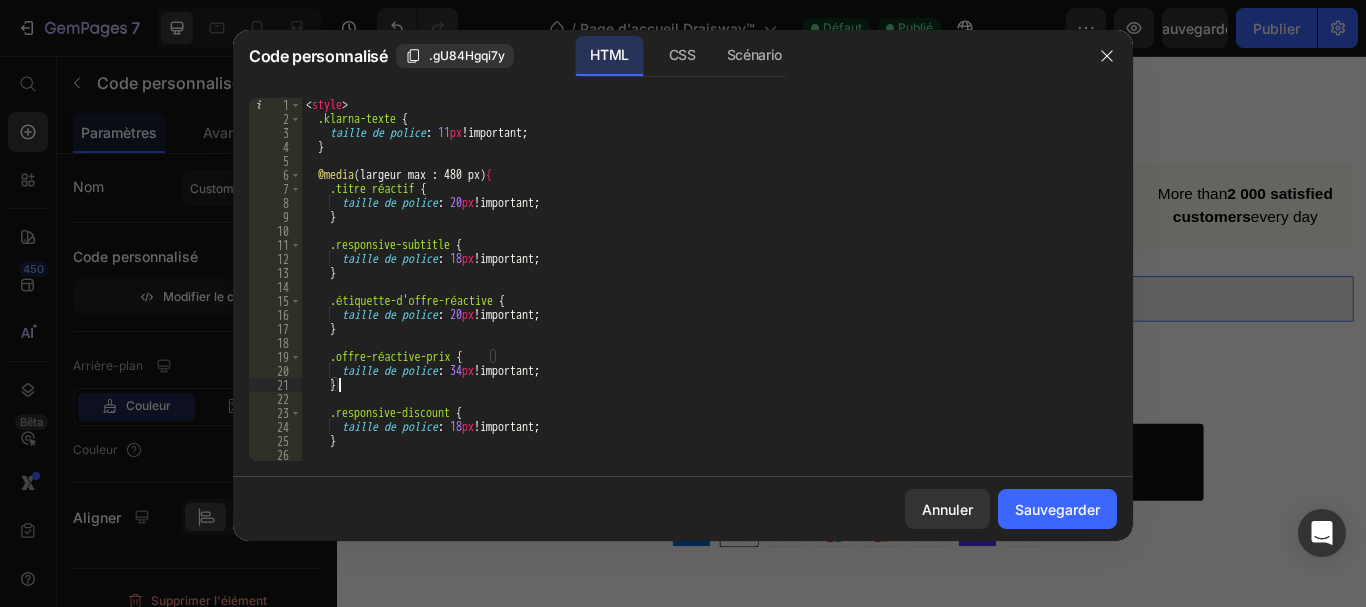type on "</script>" 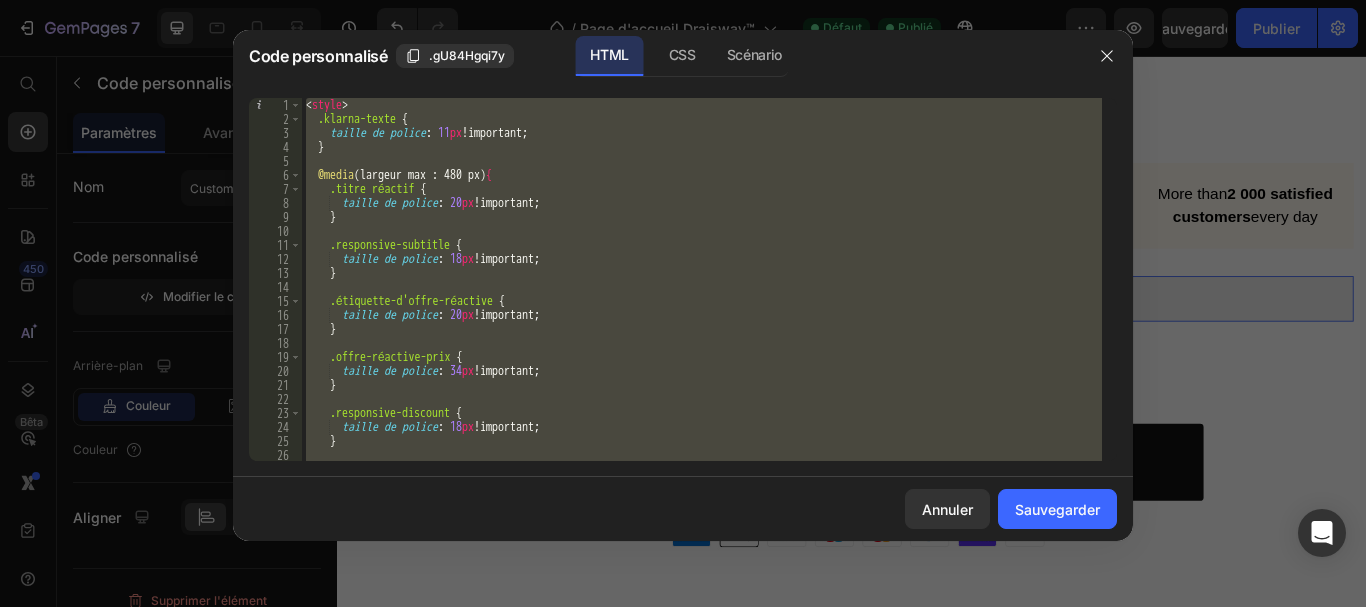 paste 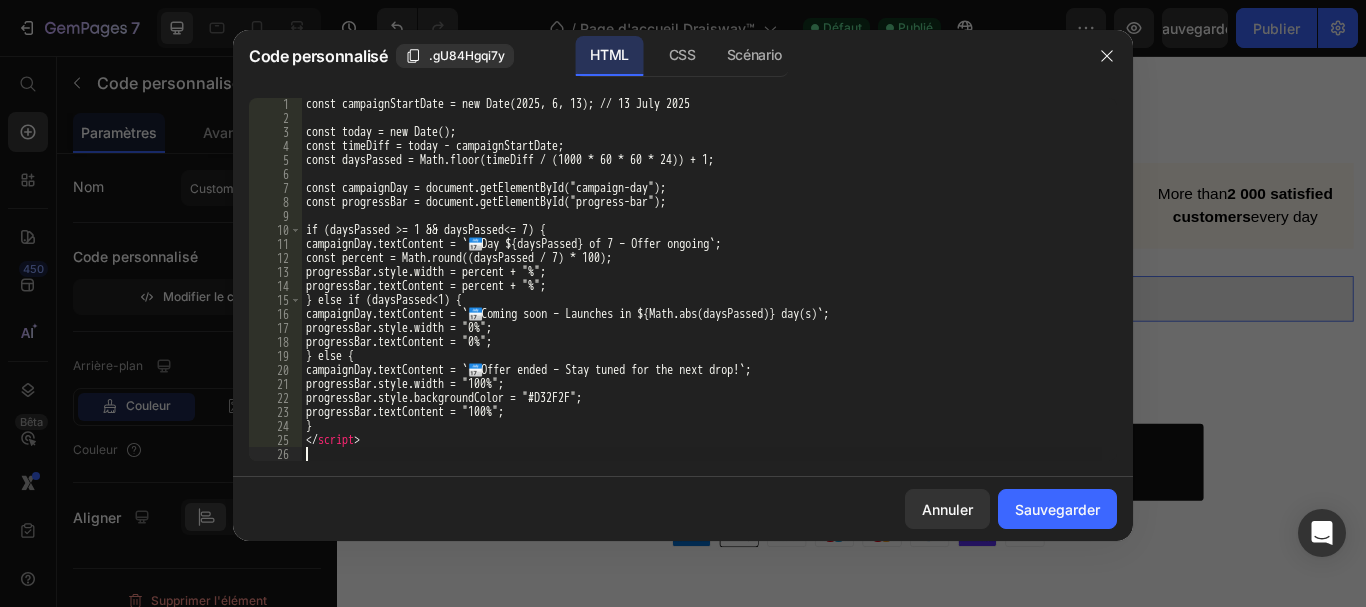 scroll, scrollTop: 1471, scrollLeft: 0, axis: vertical 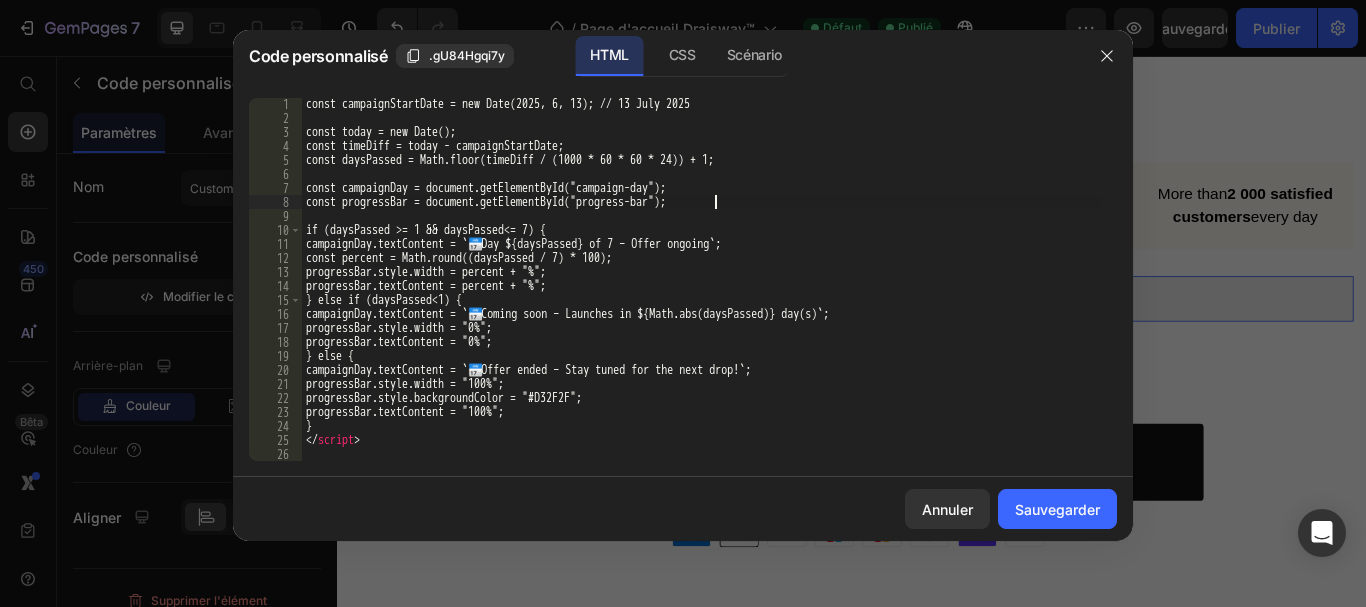 click on "const campaignStartDate = new Date(2025, 6, 13); // 13 July 2025 const today = new Date(); const timeDiff = today - campaignStartDate; const daysPassed = Math.floor(timeDiff / (1000 * 60 * 60 * 24)) + 1; const campaignDay = document.getElementById("campaign-day"); const progressBar = document.getElementById("progress-bar"); if (daysPassed >= 1 && daysPassed <= 7) { campaignDay.textContent = ` 📅 Day ${daysPassed} of 7 – Offer ongoing`; const percent = Math.round((daysPassed / 7) * 100); progressBar.style.width = percent + "%"; progressBar.textContent = percent + "%"; } else if (daysPassed < 1) { campaignDay.textContent = ` 📅 Coming soon – Launches in ${Math.abs(daysPassed)} day(s)`; progressBar.style.width = "0%"; progressBar.textContent = "0%"; } else { campaignDay.textContent = ` 📅 Offer ended – Stay tuned for the next drop!`; progressBar.style.width = "100%"; progressBar.style.backgroundColor = "#D32F2F"; } <script>" at bounding box center (702, 292) 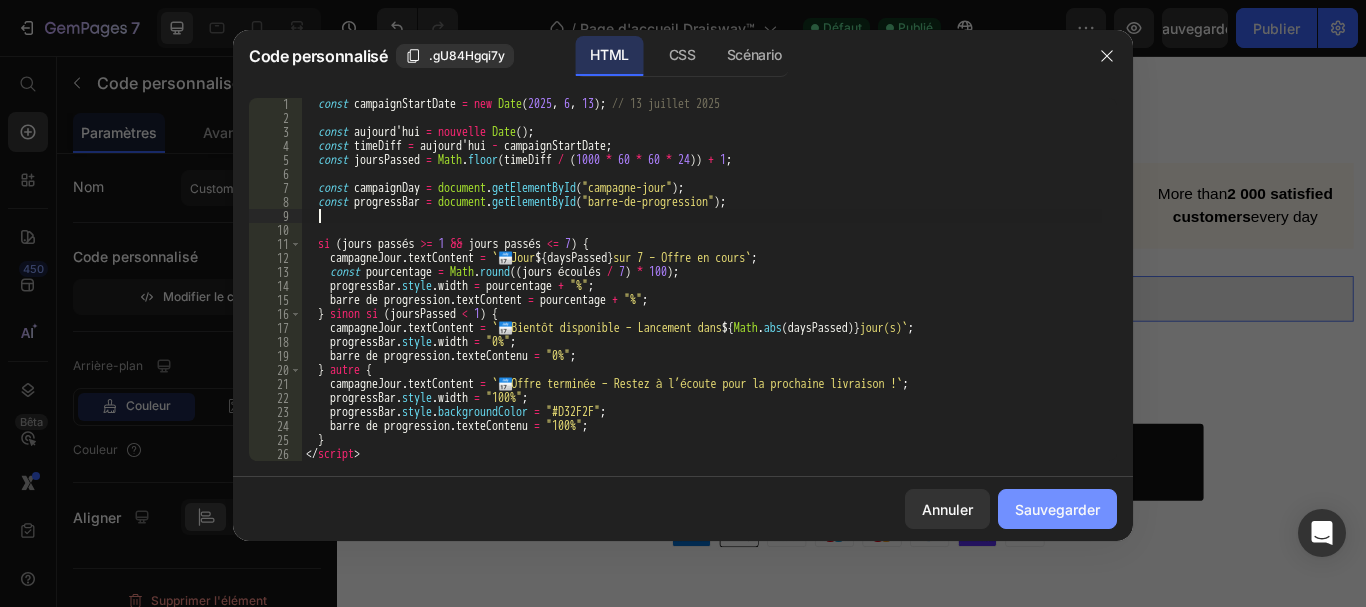 type 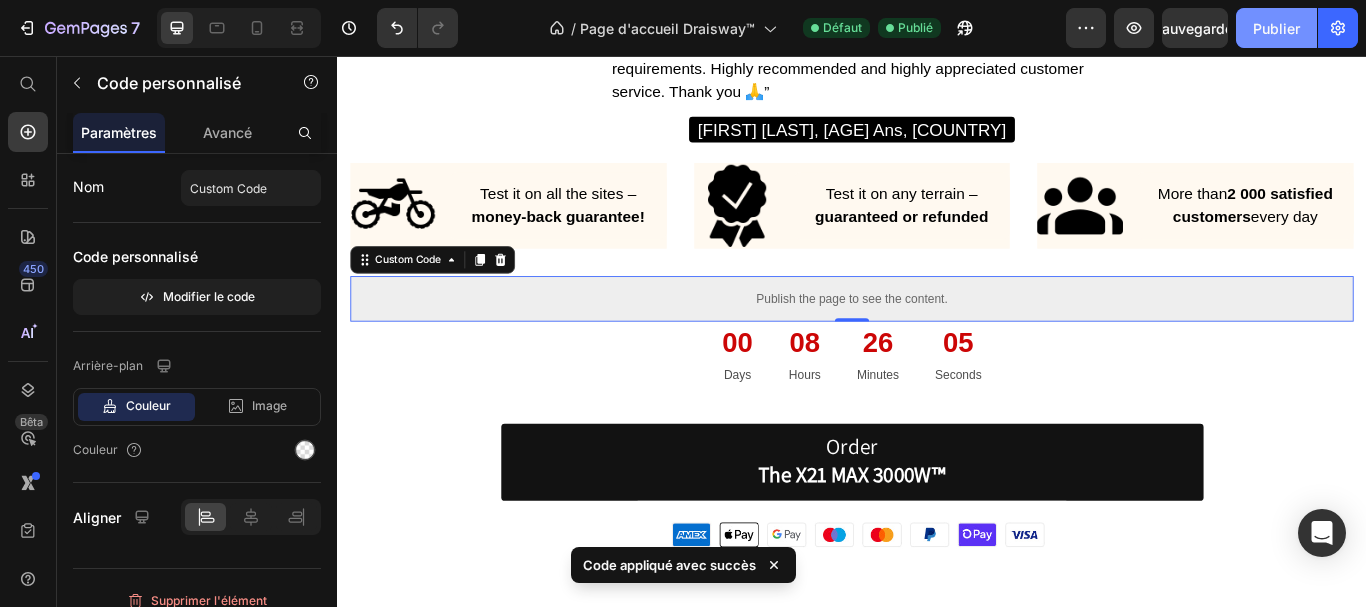 click on "Publier" at bounding box center (1276, 28) 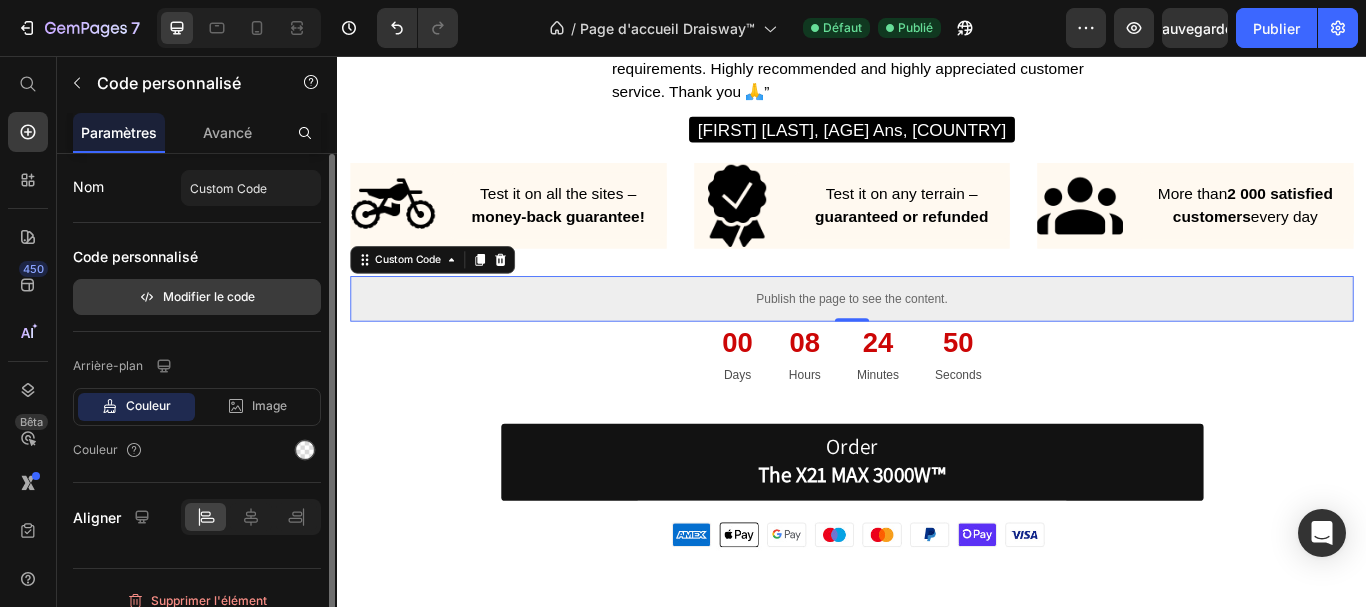 click on "Modifier le code" at bounding box center [209, 296] 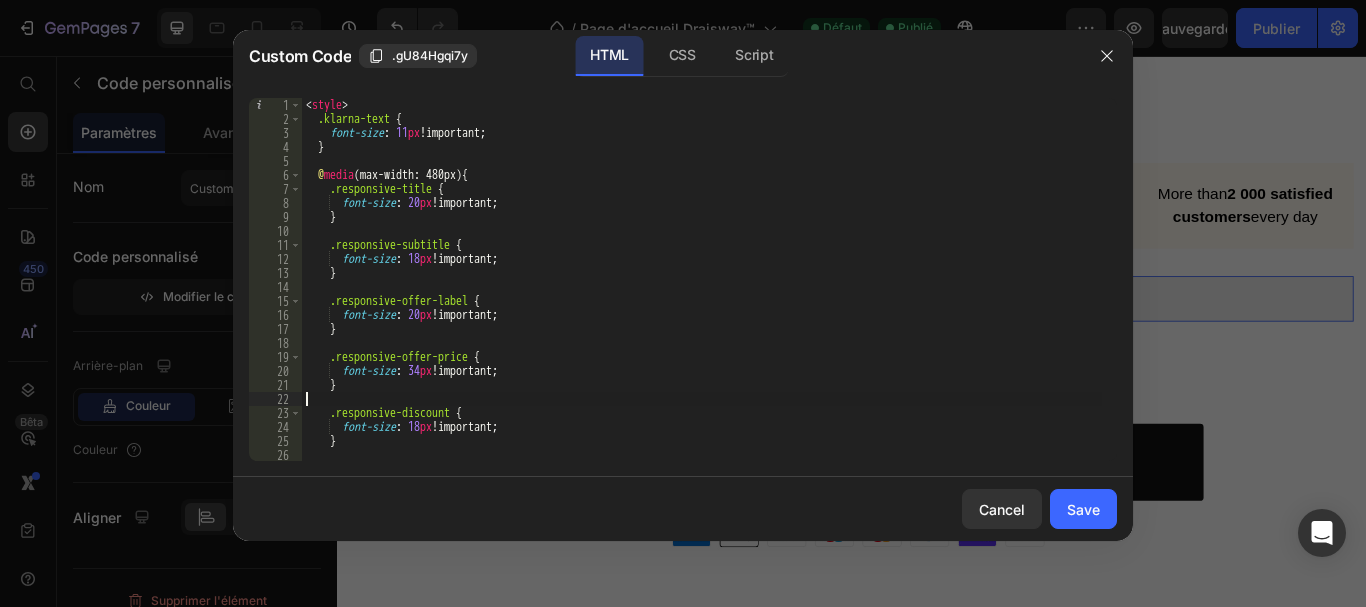 click on "< style >      .klarna-text   {      font-size :   11 px  !important ;    }    @ media  (max-width: 480px)  {      .responsive-title   {         font-size :   20 px  !important ;      }      .responsive-subtitle   {         font-size :   18 px  !important ;      }      .responsive-offer-label   {         font-size :   20 px  !important ;      }      .responsive-offer-price   {         font-size :   34 px  !important ;      }      .responsive-discount   {         font-size :   18 px  !important ;      }      .responsive-extra   {" at bounding box center [702, 293] 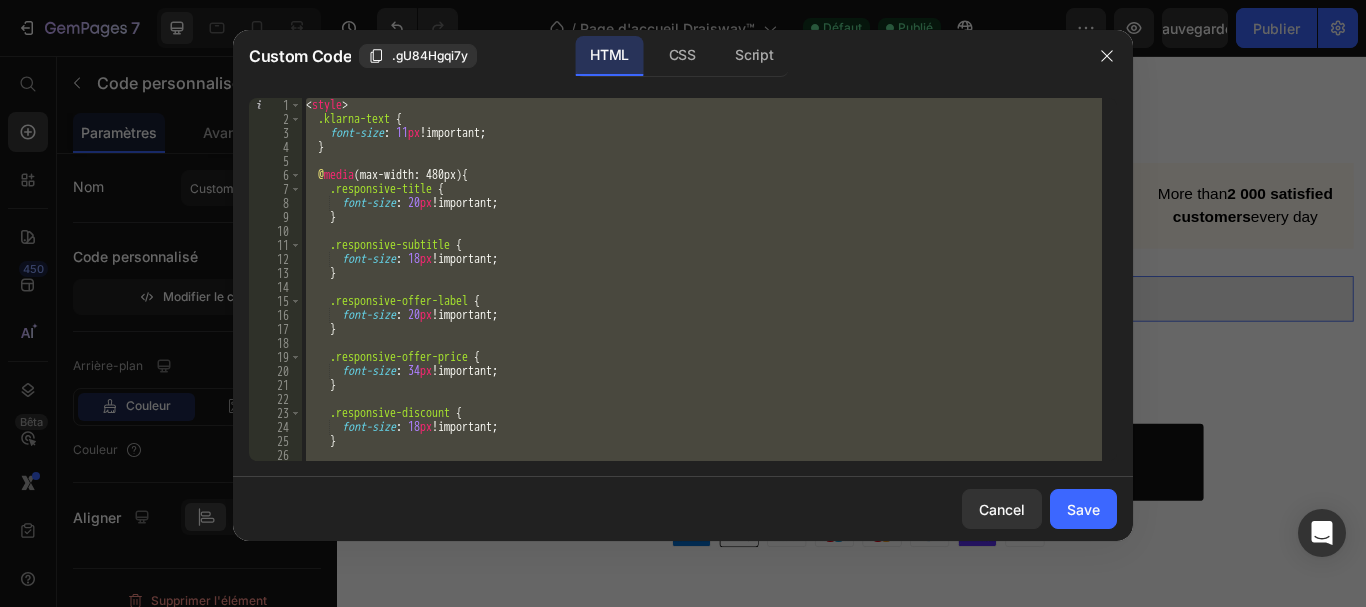 paste 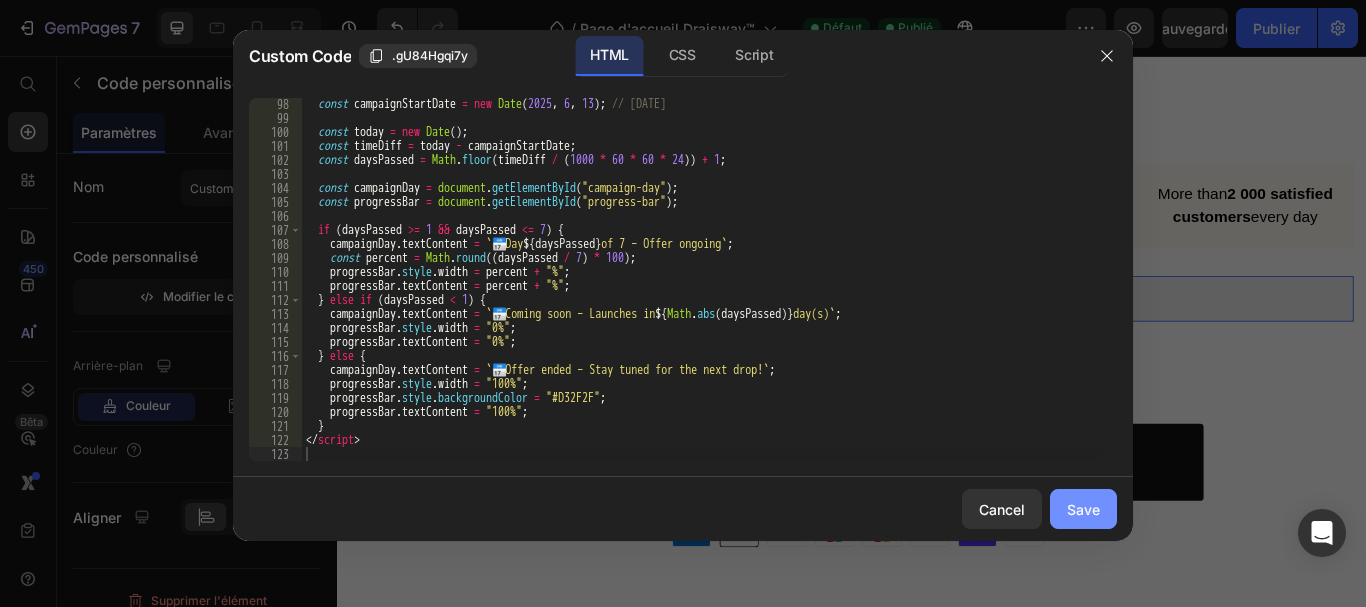 click on "Save" at bounding box center (1083, 509) 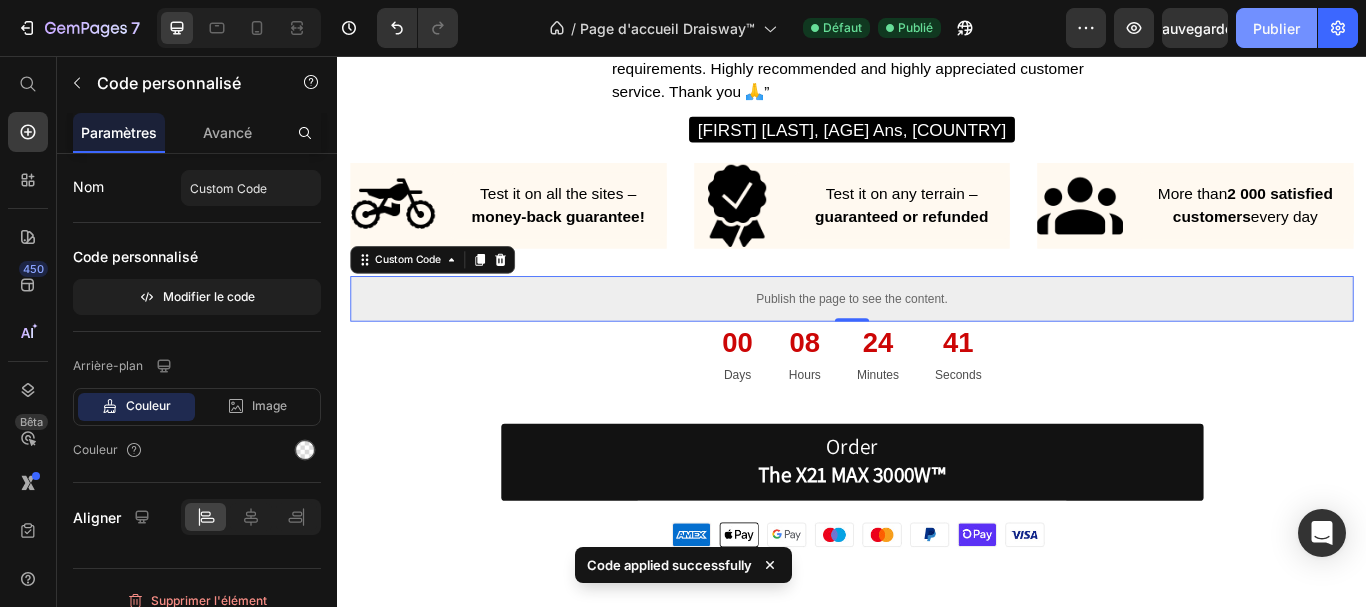 click on "Publier" 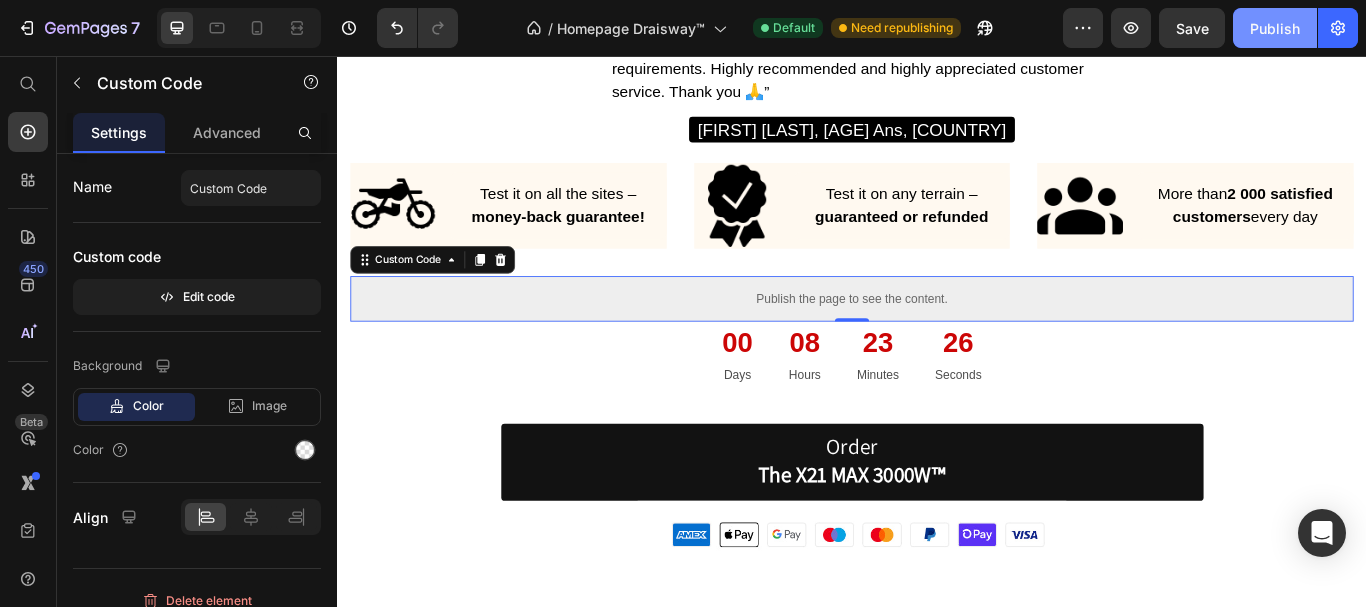 click on "Publish" at bounding box center (1275, 28) 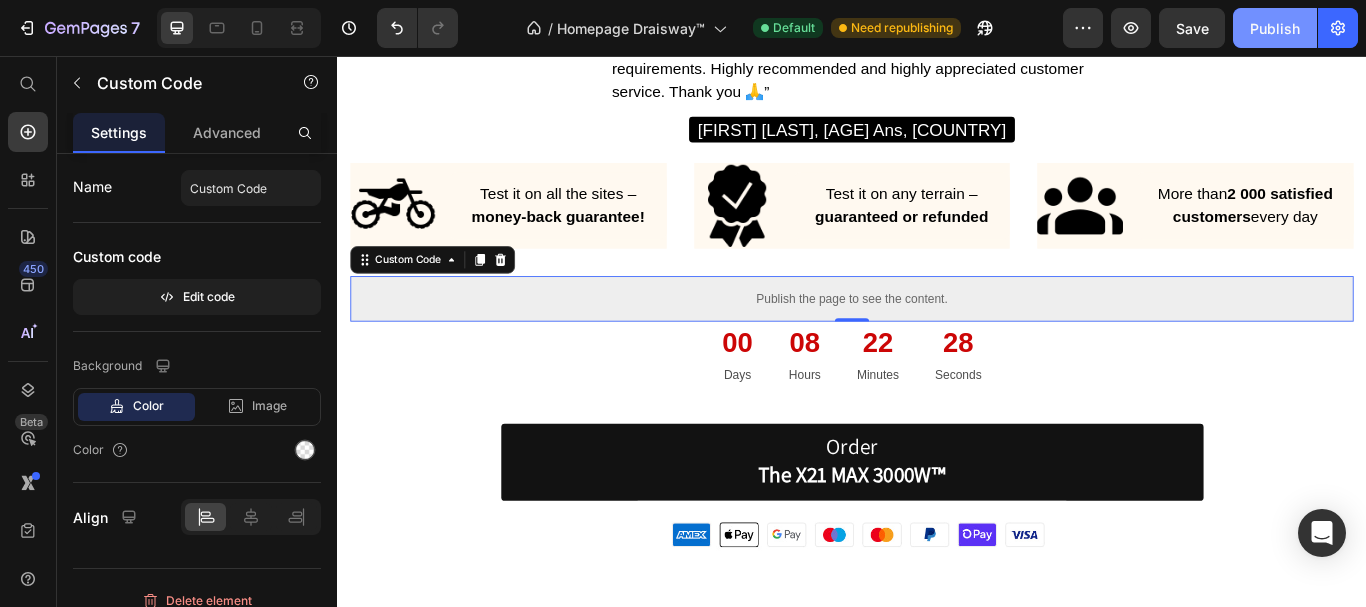 click on "Publish" at bounding box center [1275, 28] 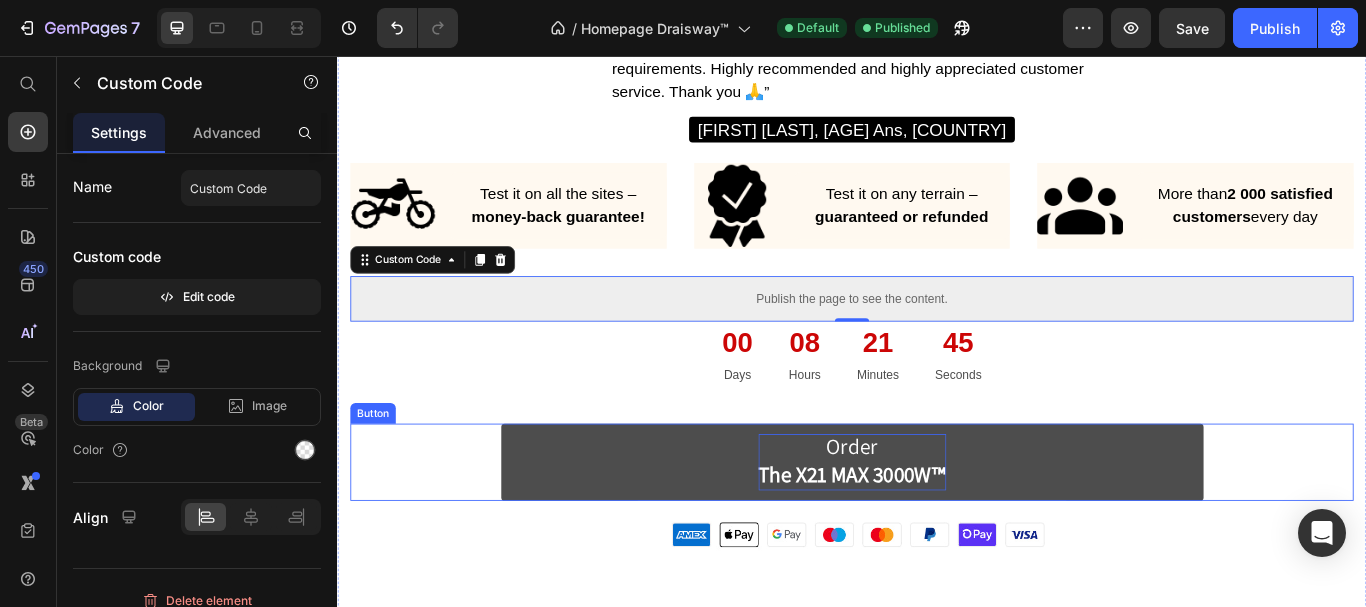 click on "The X21 MAX 3000W™" at bounding box center (937, 543) 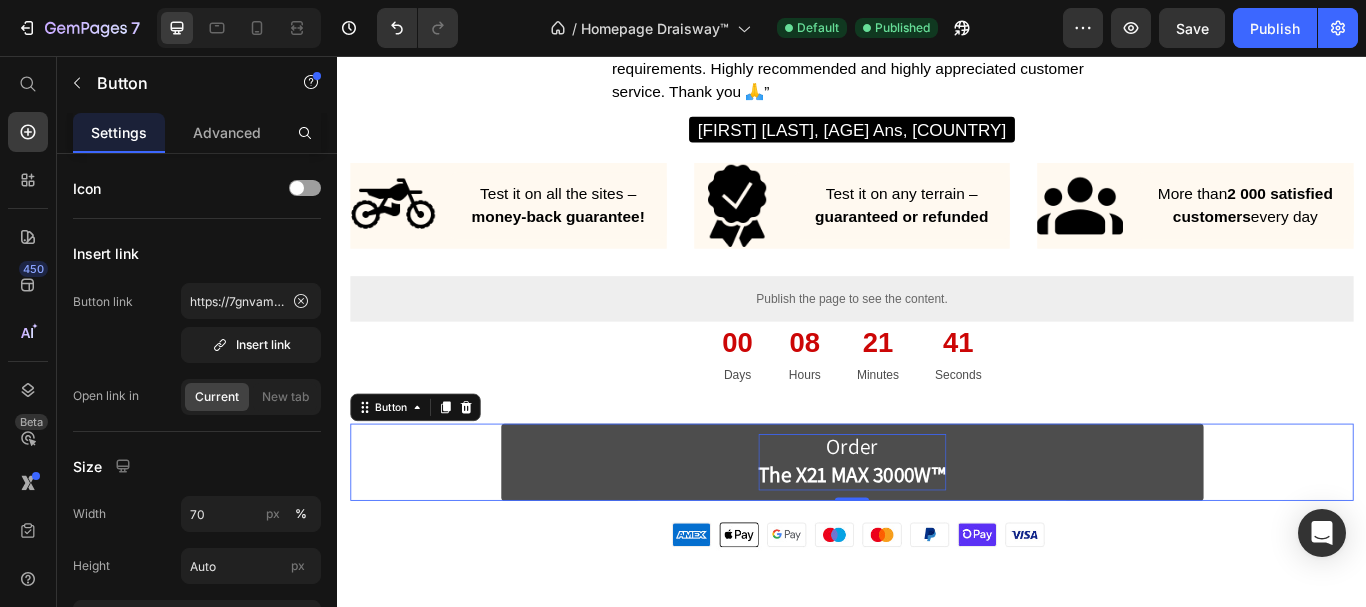 click on "The X21 MAX 3000W™" at bounding box center [937, 543] 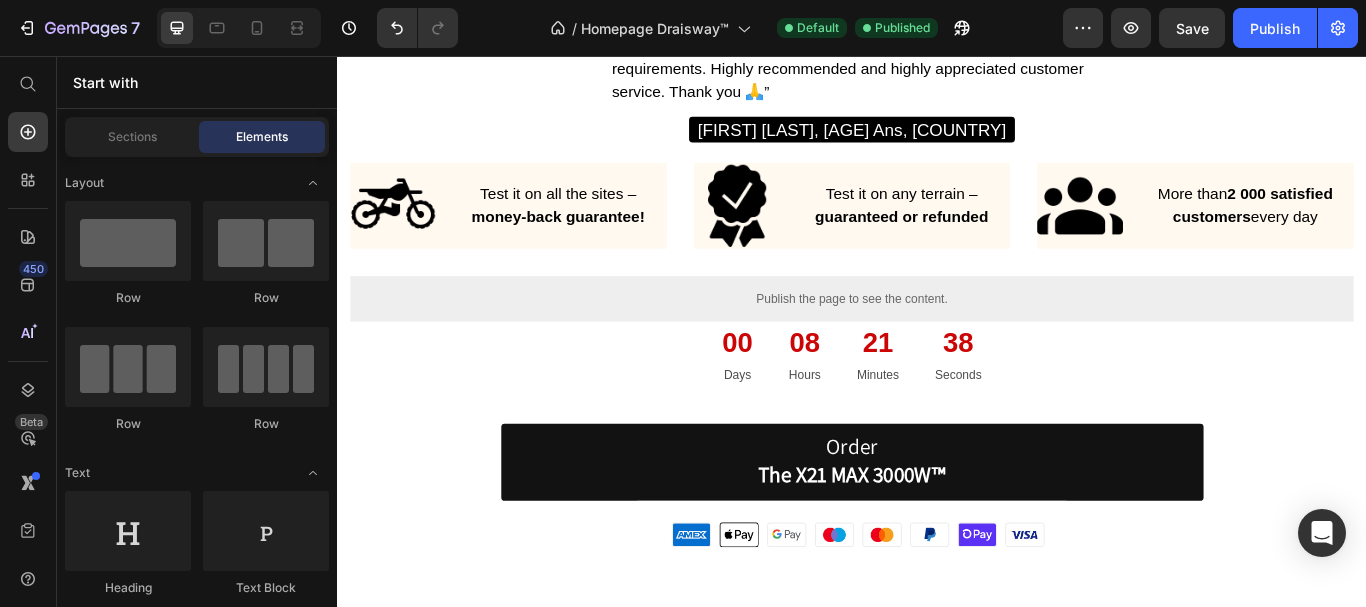 scroll, scrollTop: 160, scrollLeft: 0, axis: vertical 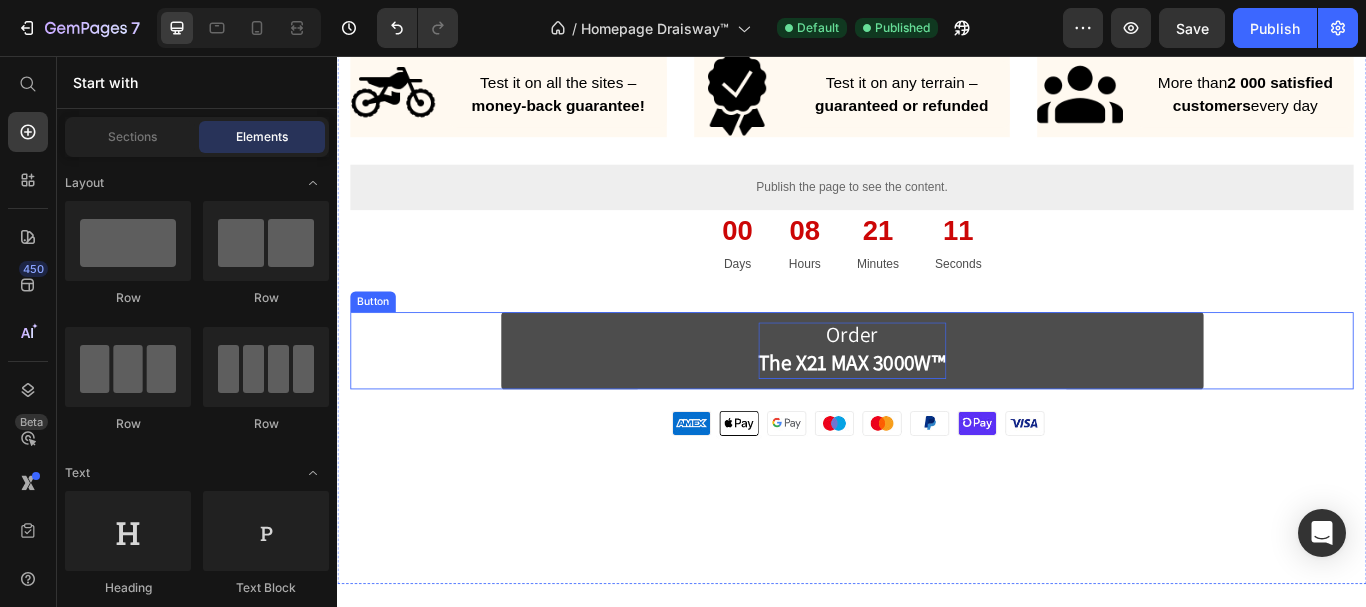 click on "The X21 MAX 3000W™" at bounding box center [937, 413] 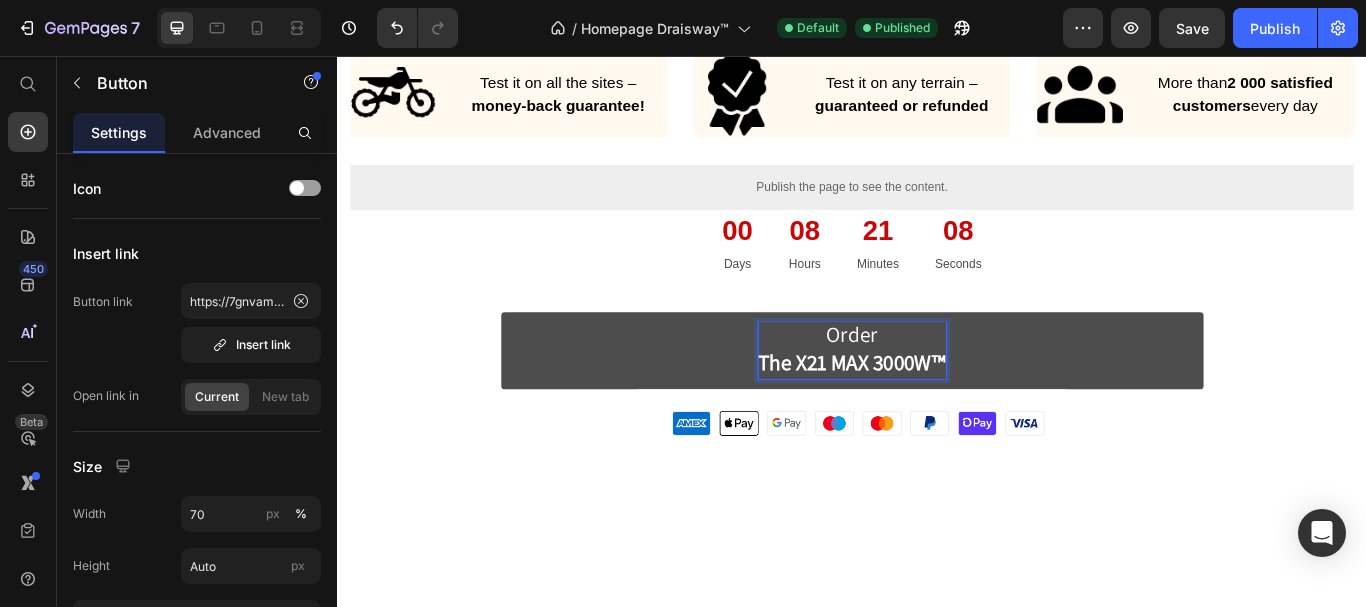 click on "The X21 MAX 3000W™" at bounding box center (937, 413) 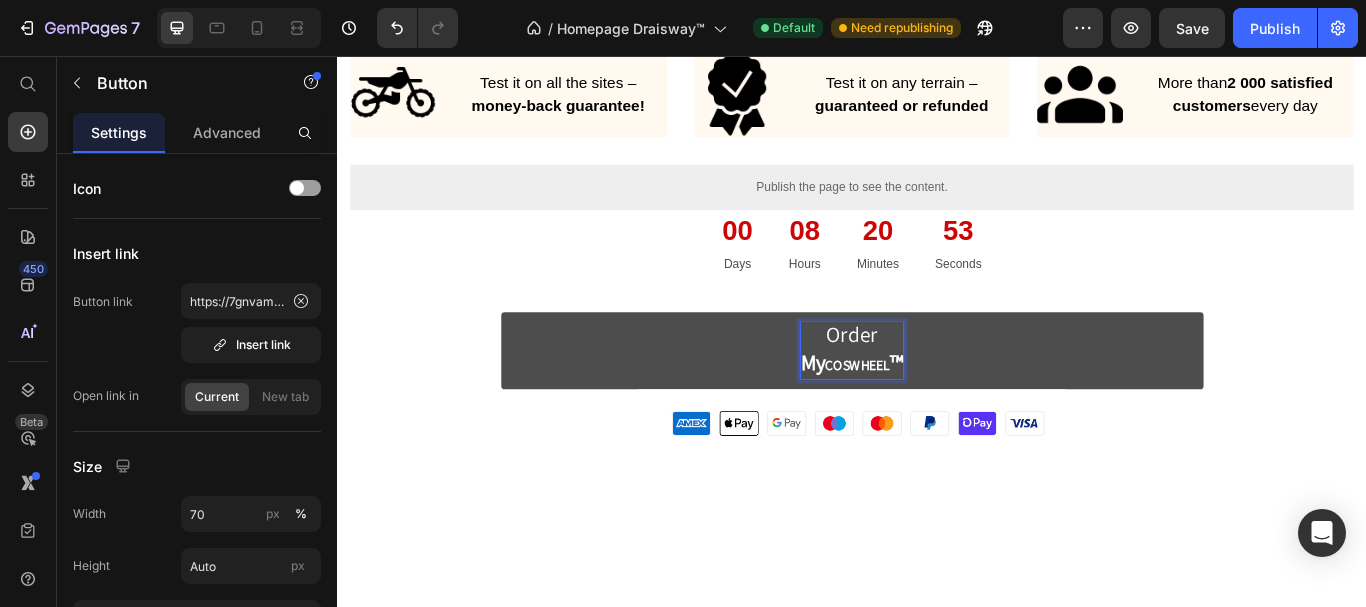 click on "COSWHEEL" at bounding box center (943, 417) 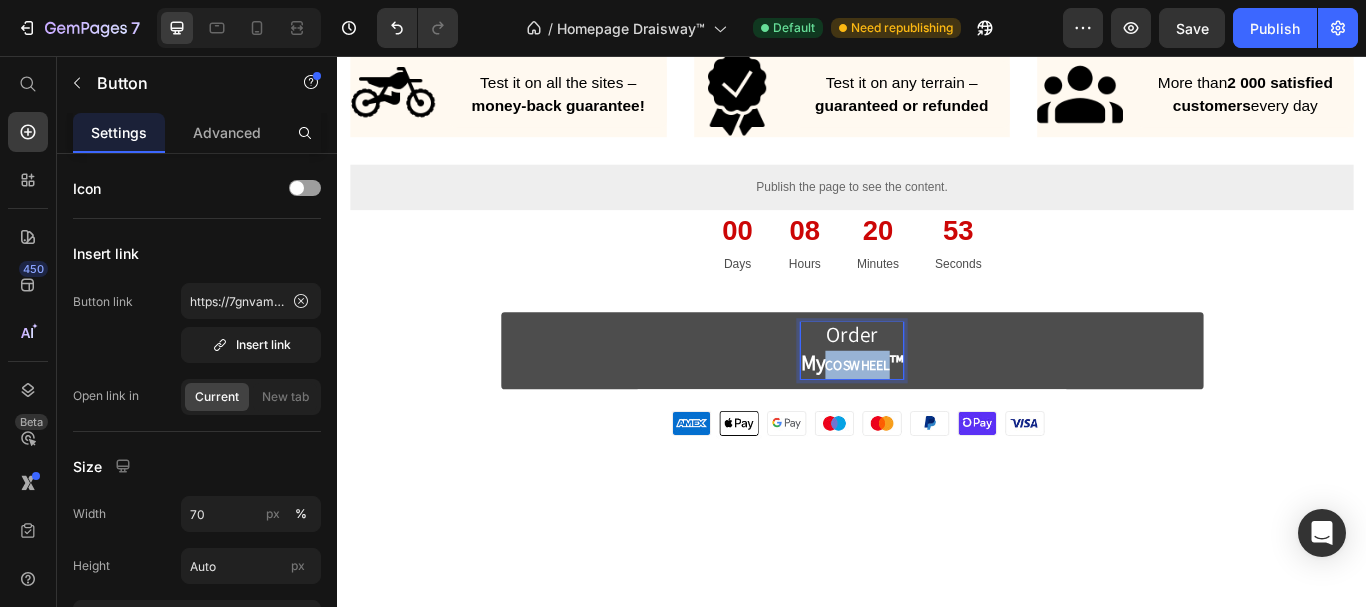 click on "COSWHEEL" at bounding box center [943, 417] 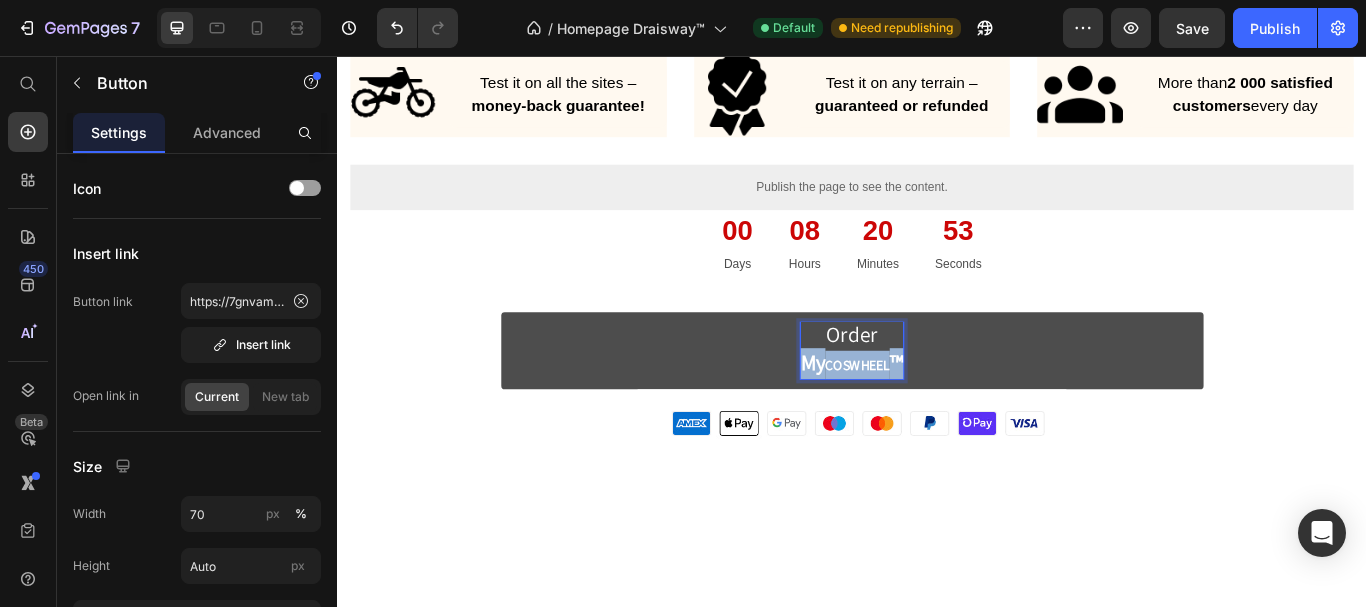 click on "COSWHEEL" at bounding box center (943, 417) 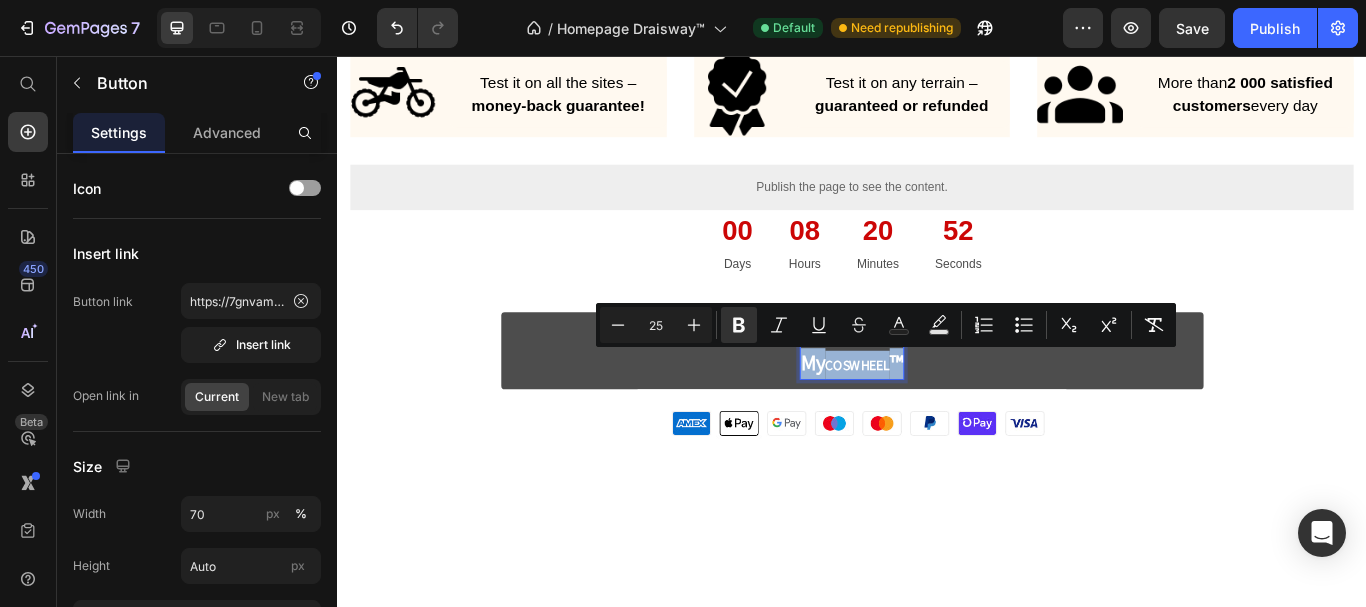 click on "COSWHEEL" at bounding box center (943, 417) 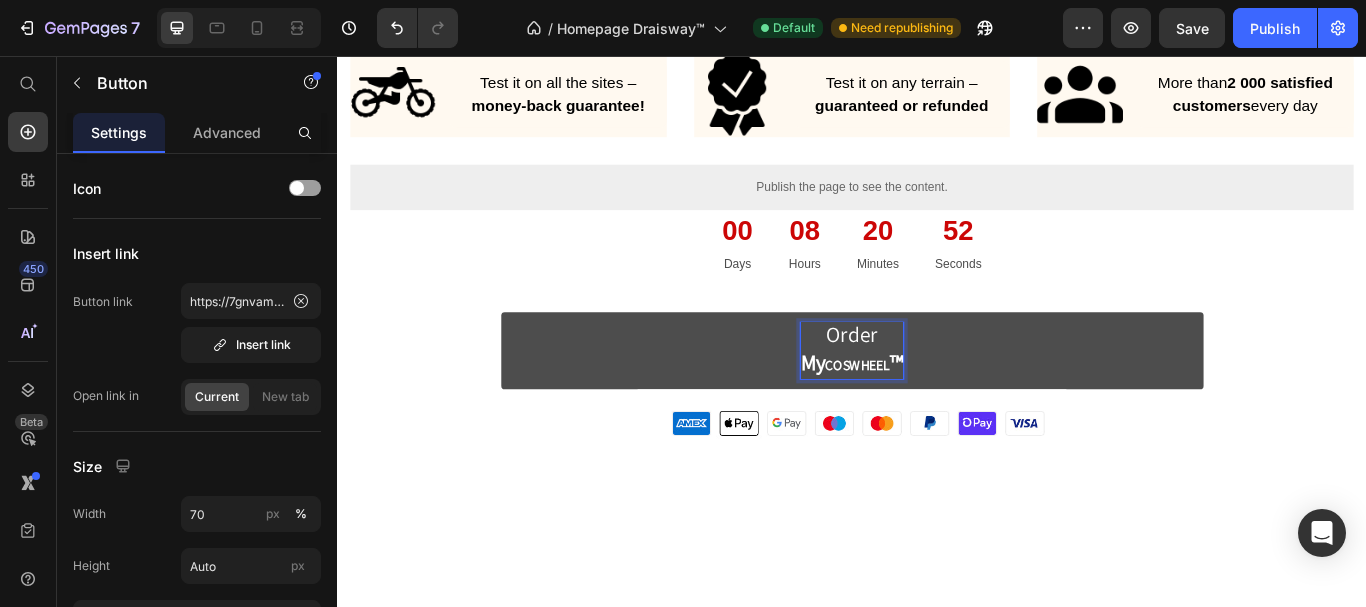 click on "COSWHEEL" at bounding box center [943, 417] 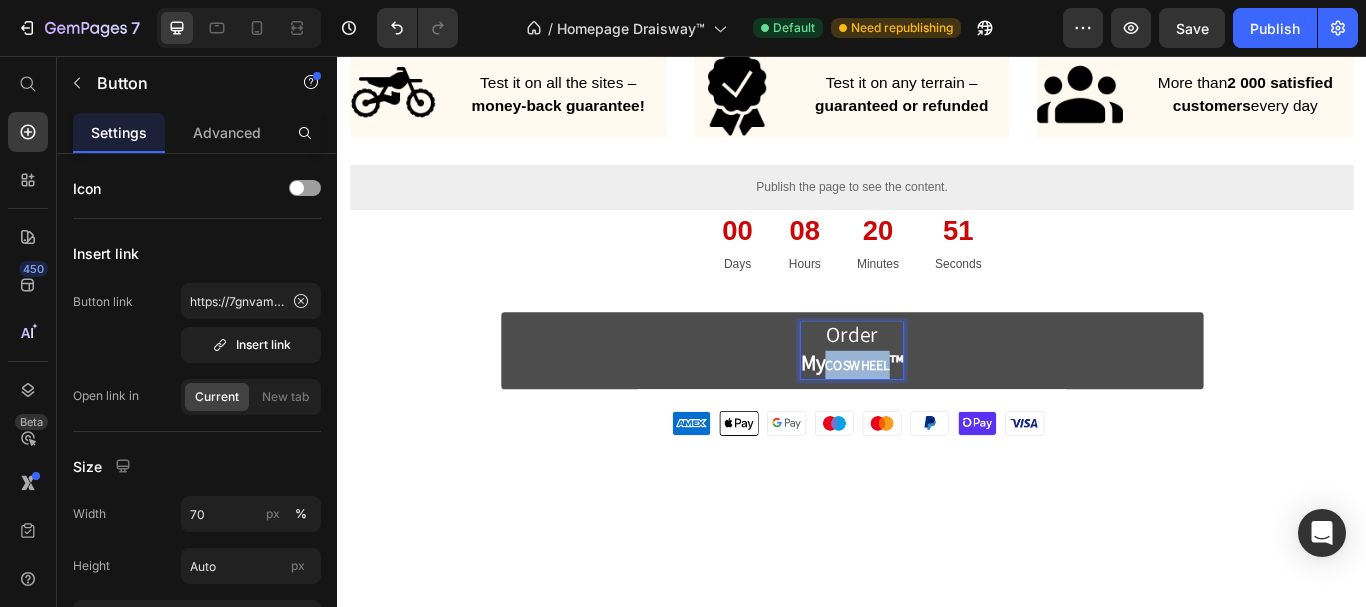 click on "COSWHEEL" at bounding box center [943, 417] 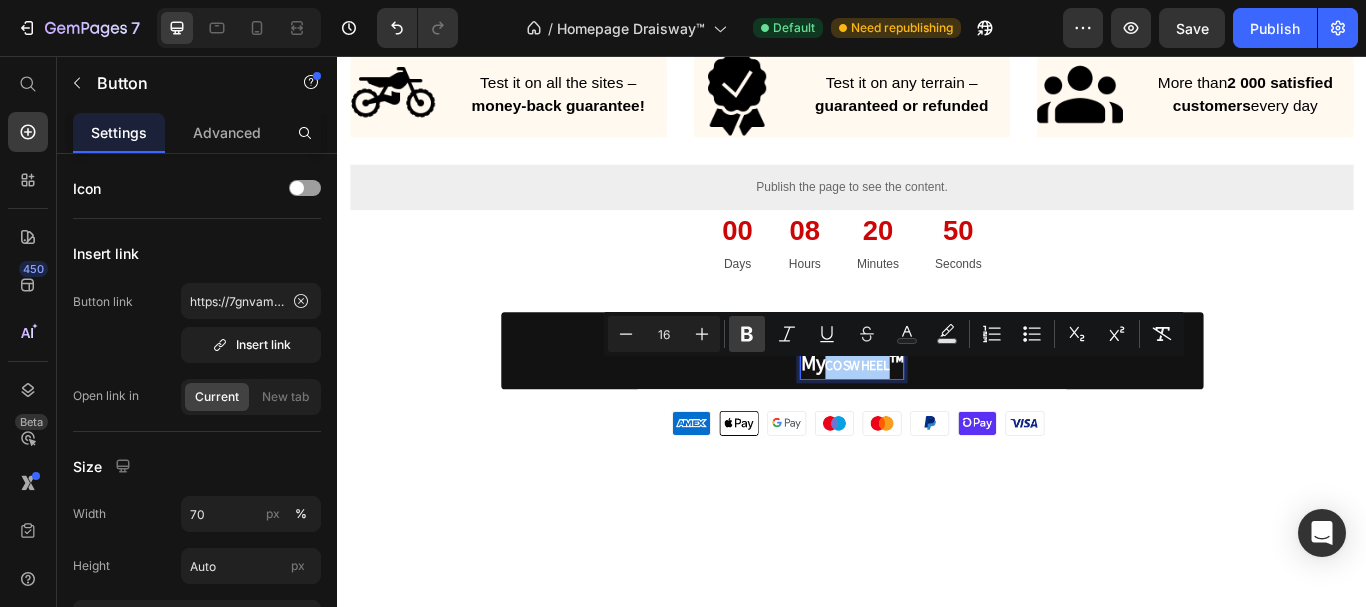 click 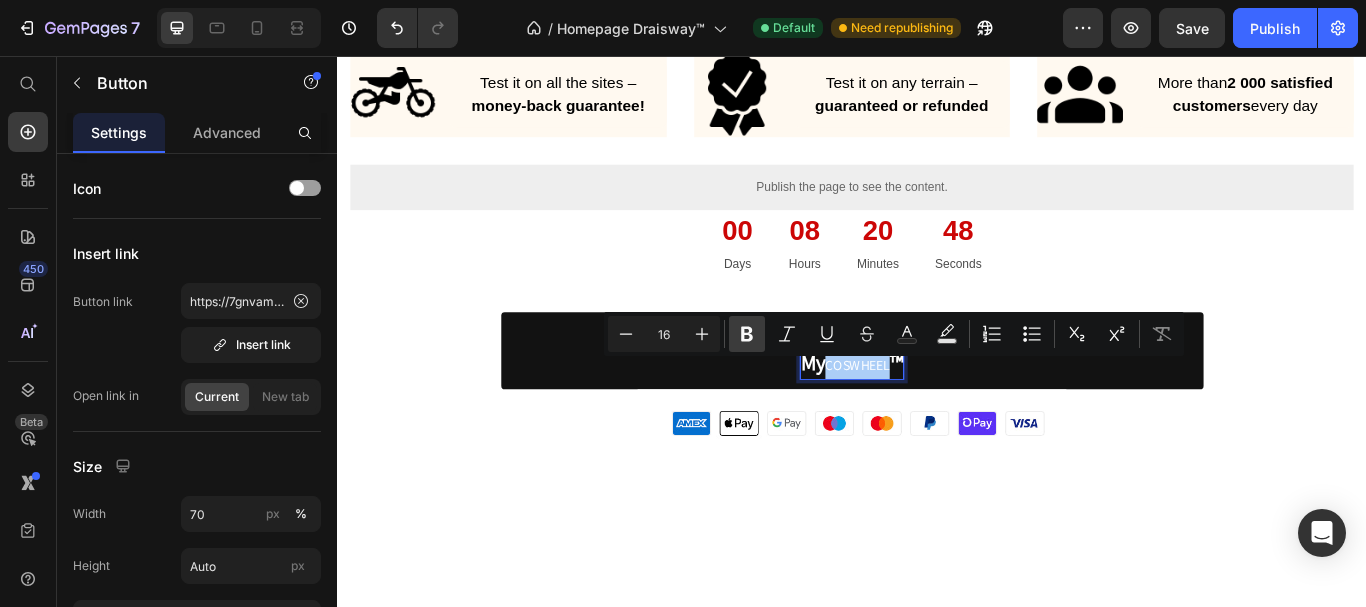 click 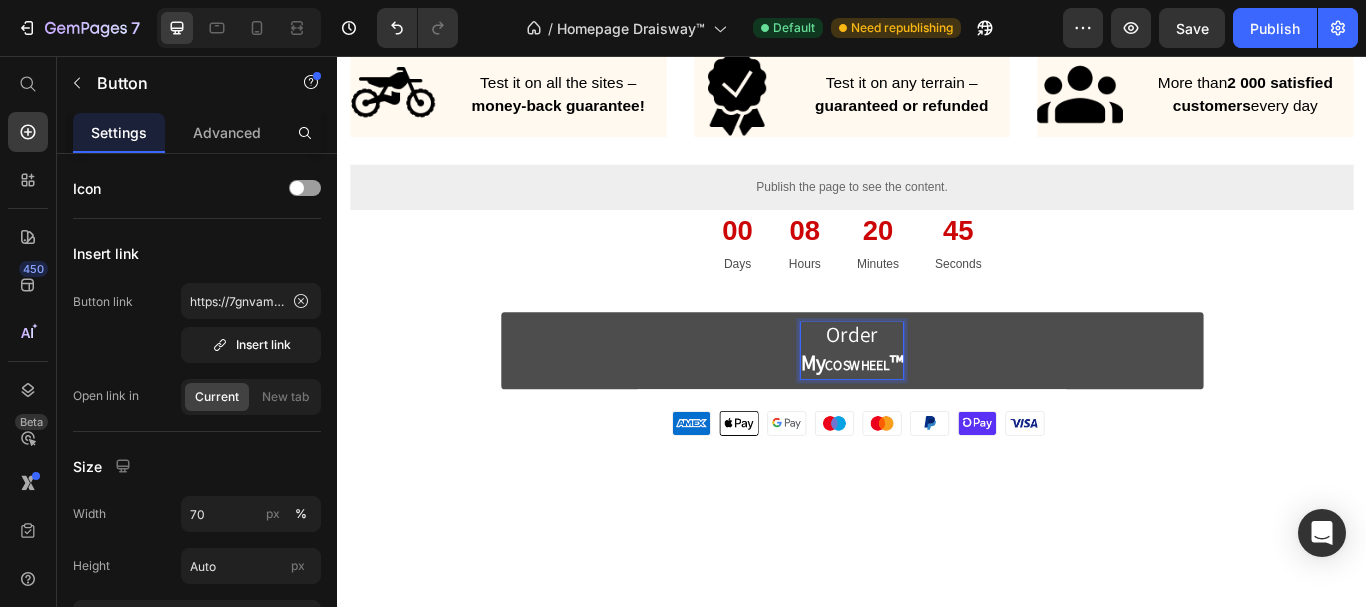 click on "My" at bounding box center [891, 413] 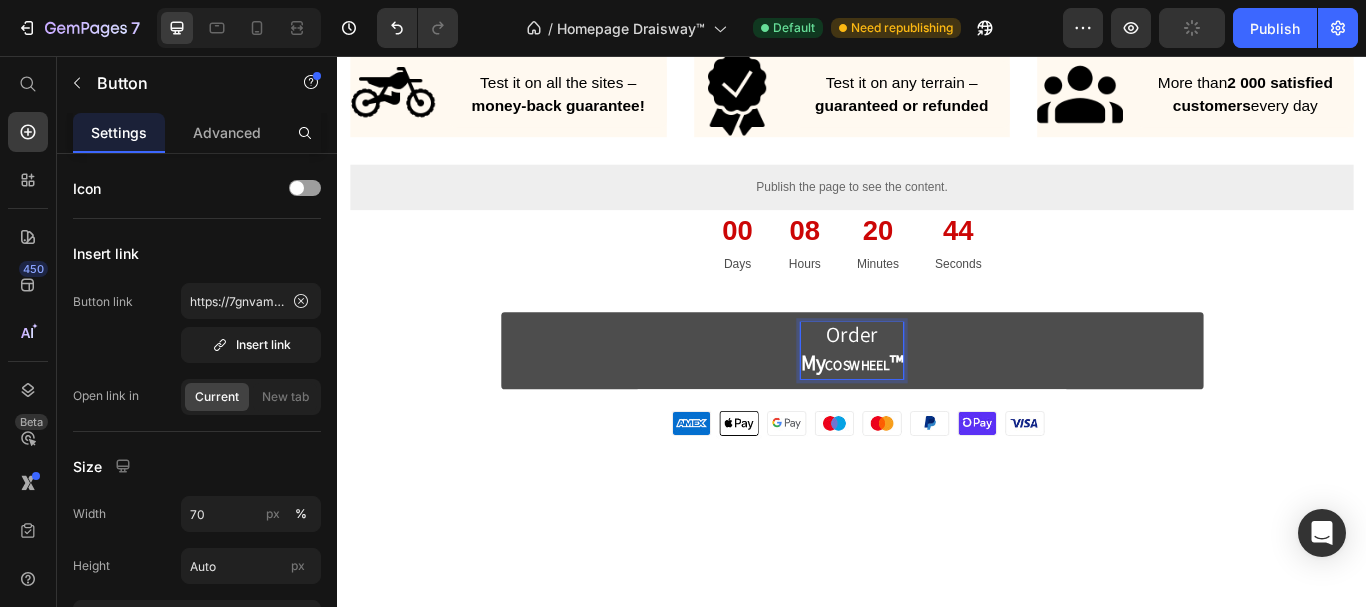 click on "My" at bounding box center (891, 413) 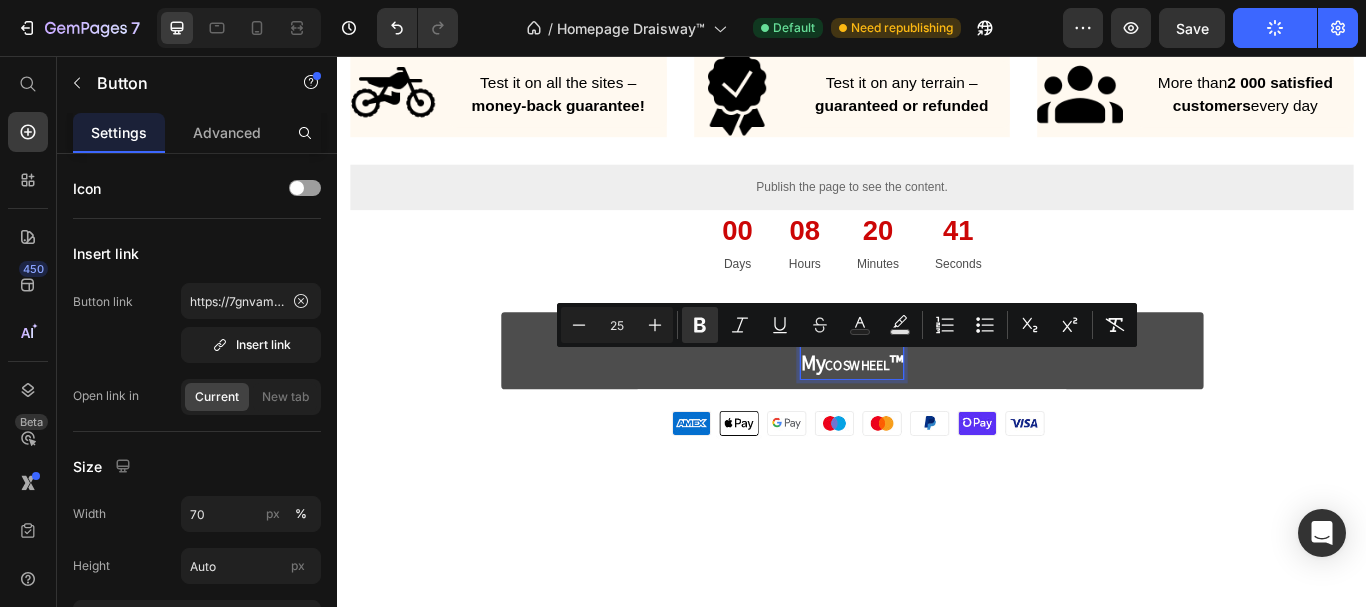 type on "16" 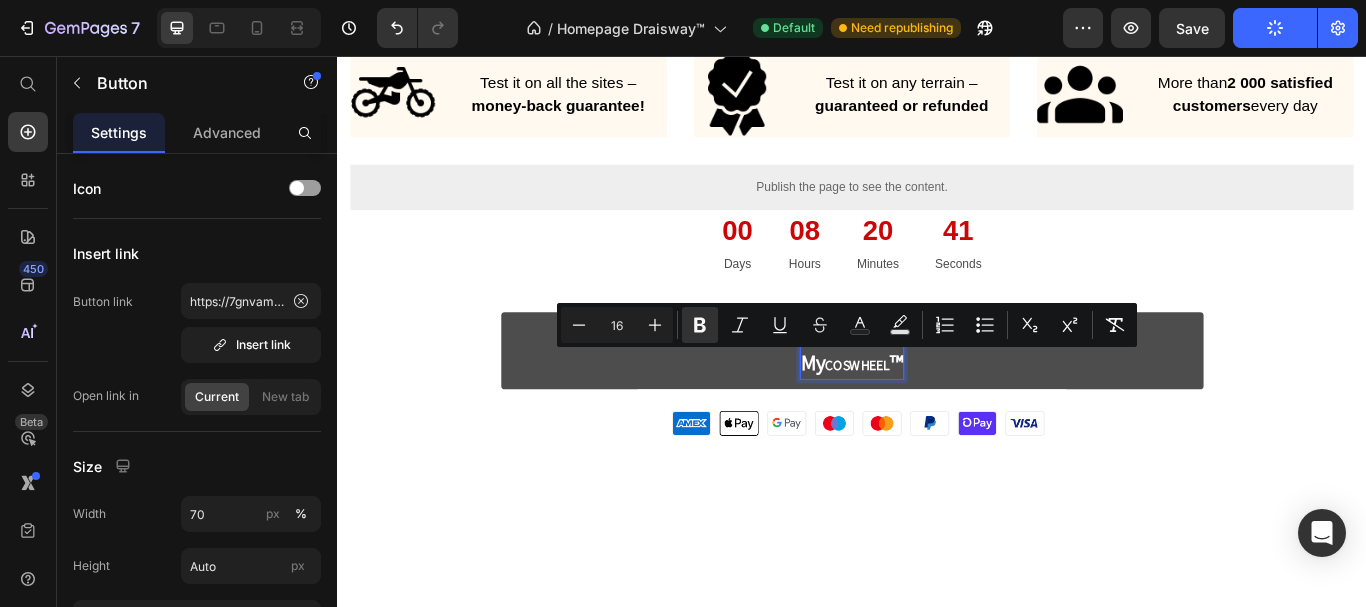 click on "COSWHEEL" at bounding box center [943, 417] 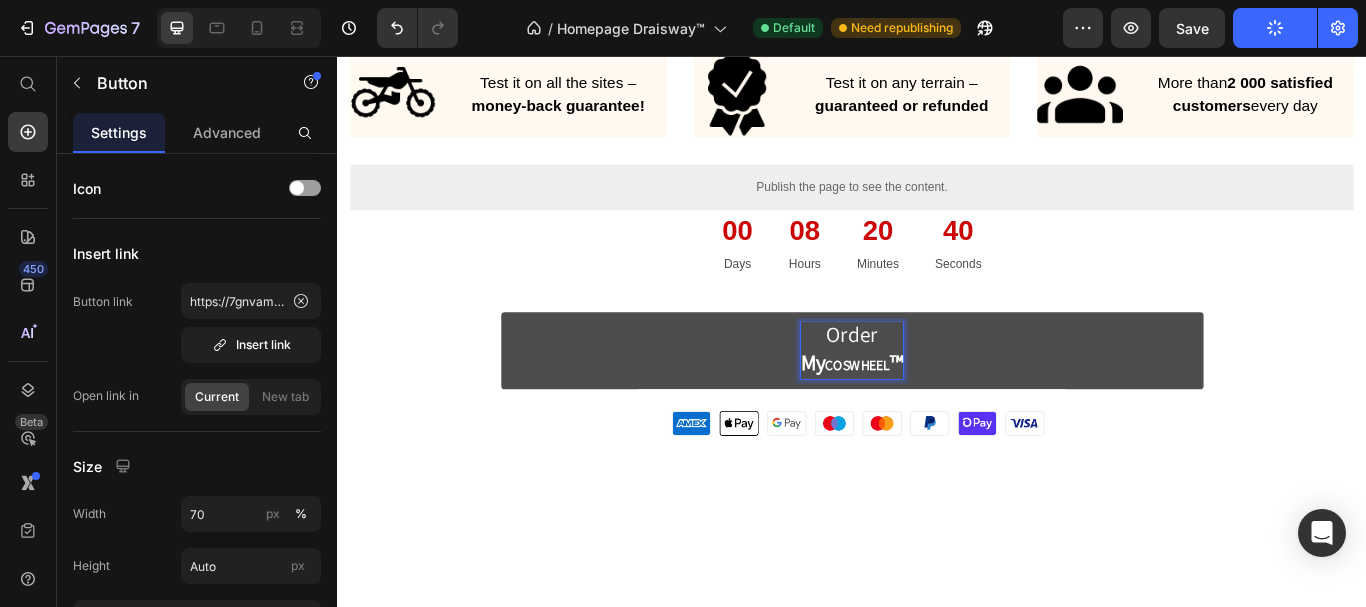 click on "COSWHEEL" at bounding box center [943, 417] 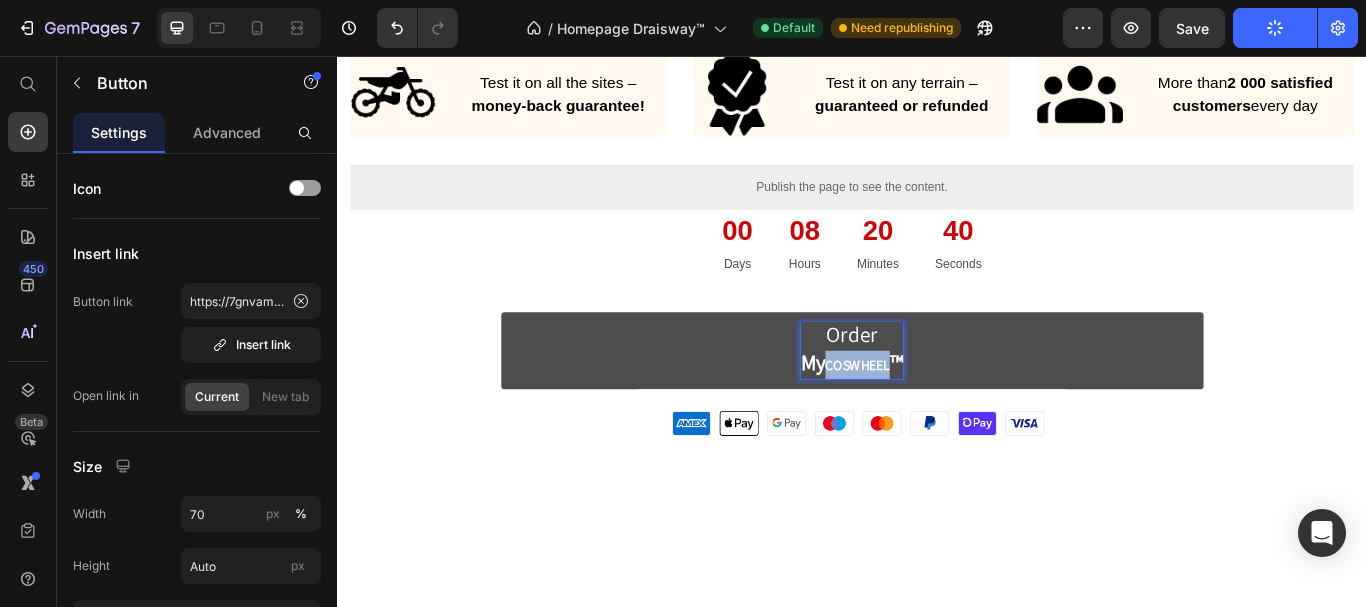 click on "COSWHEEL" at bounding box center (943, 417) 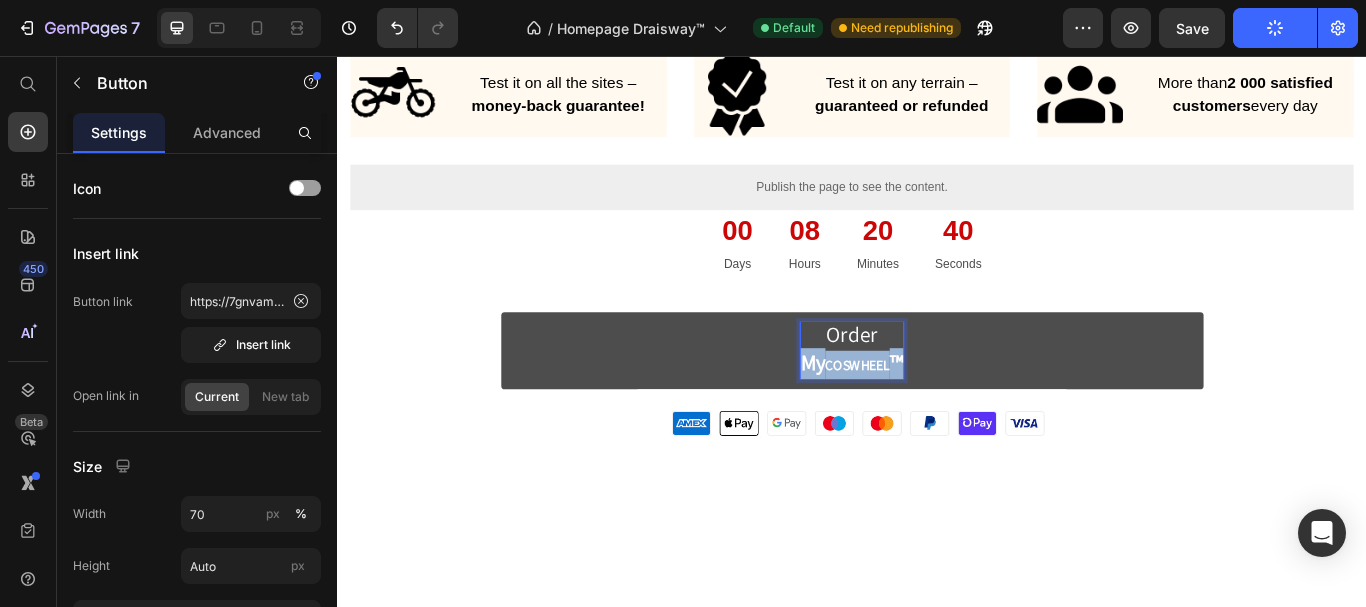 click on "COSWHEEL" at bounding box center [943, 417] 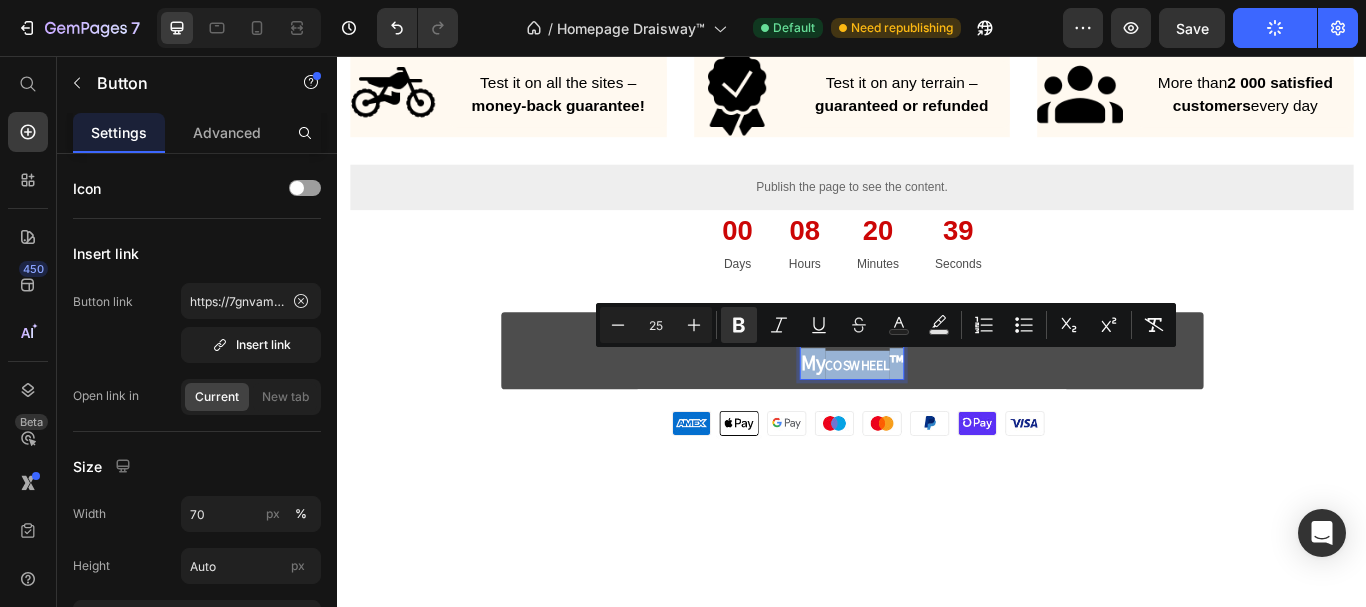 click on "COSWHEEL" at bounding box center (943, 417) 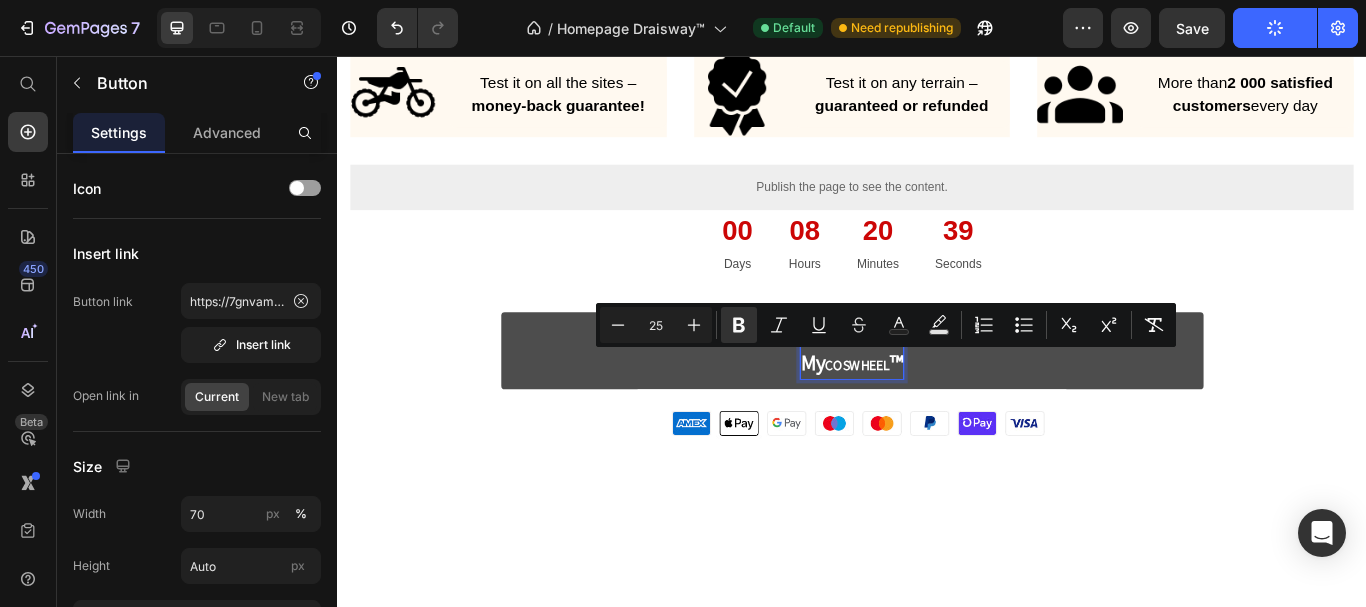 type on "16" 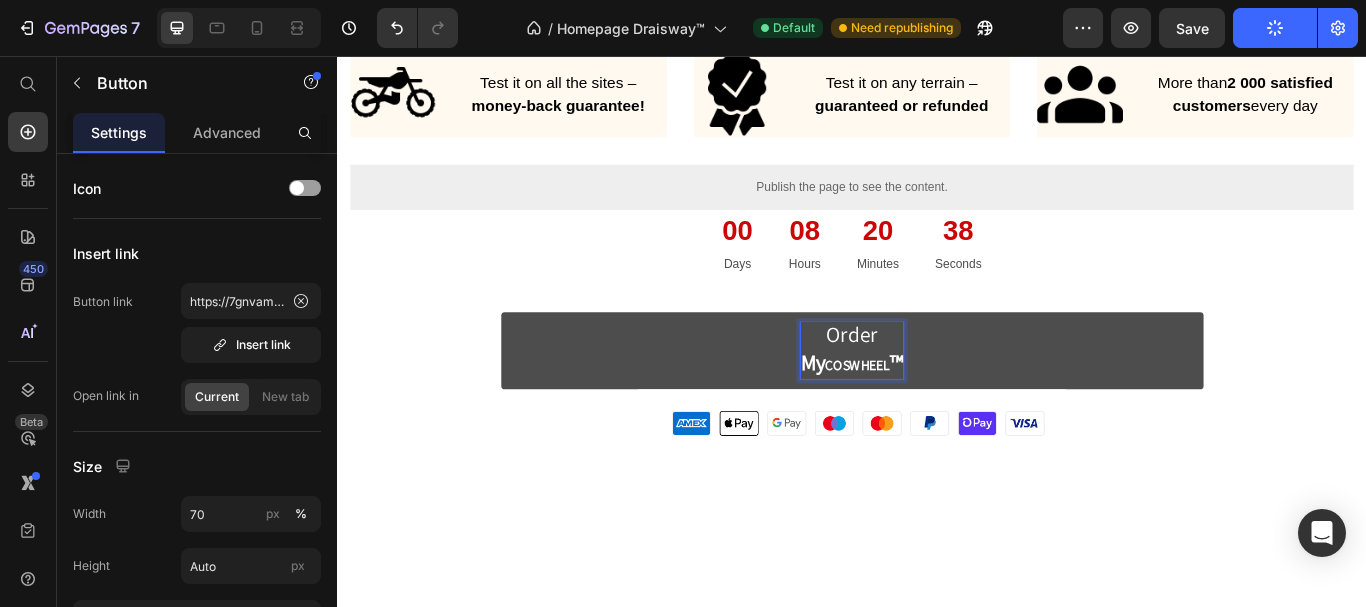 click on "COSWHEEL" at bounding box center (943, 417) 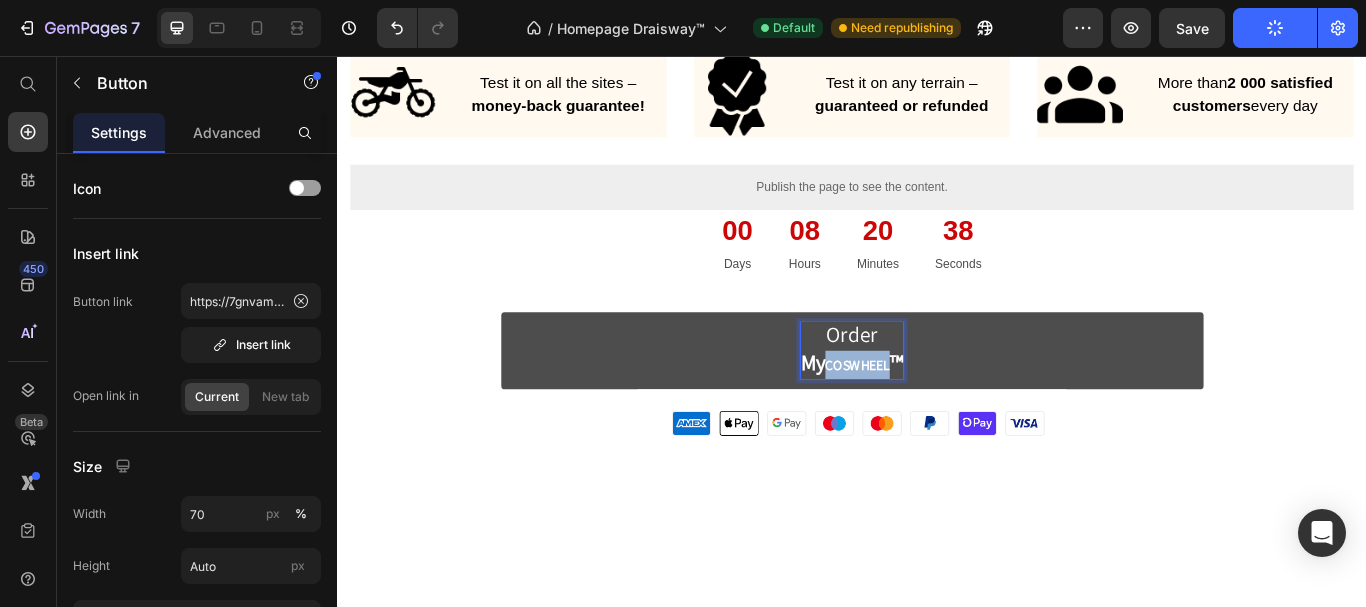 click on "COSWHEEL" at bounding box center (943, 417) 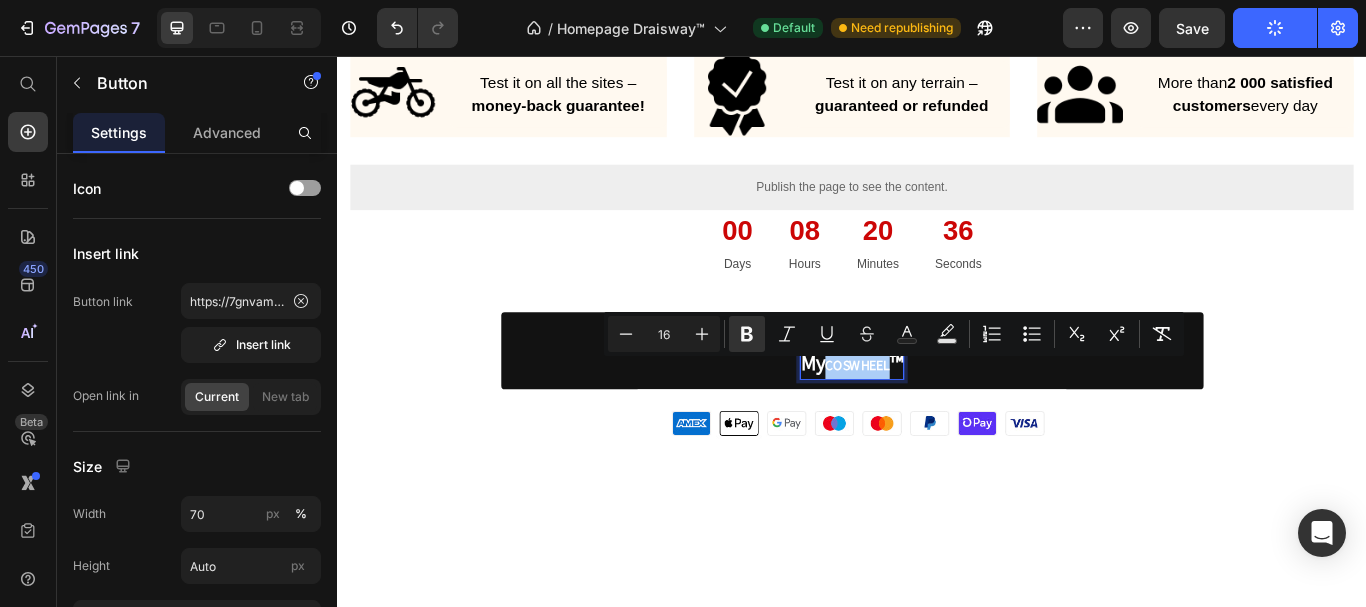 click on "16" at bounding box center (664, 334) 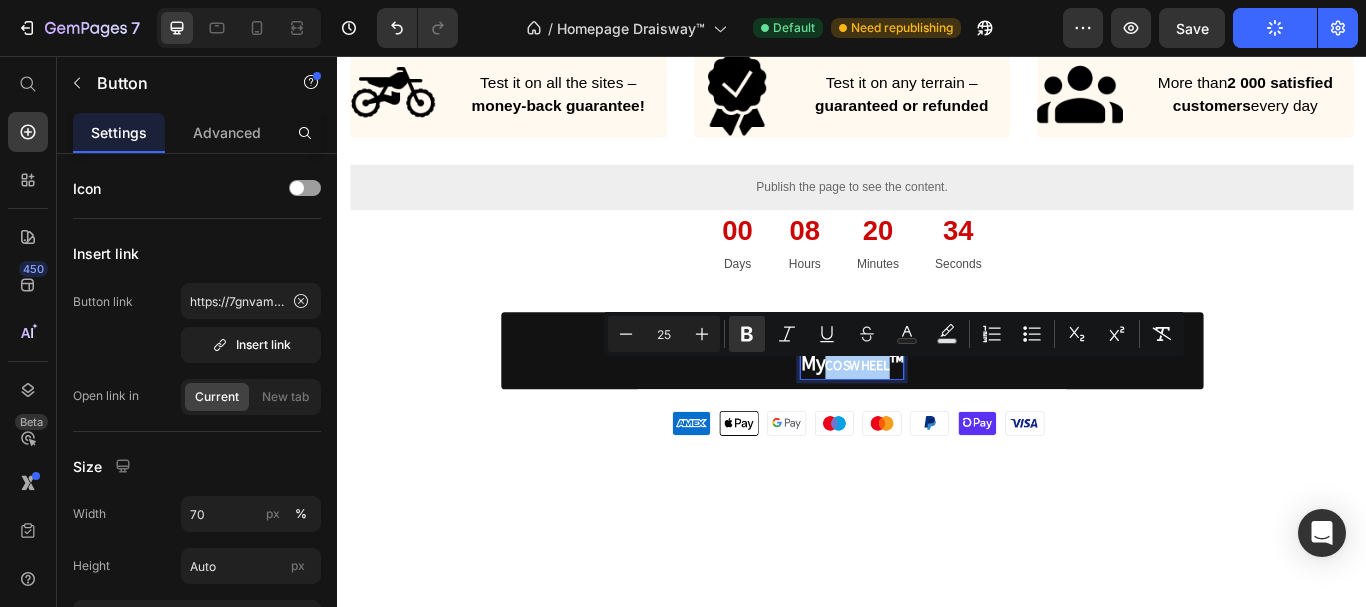 type on "25" 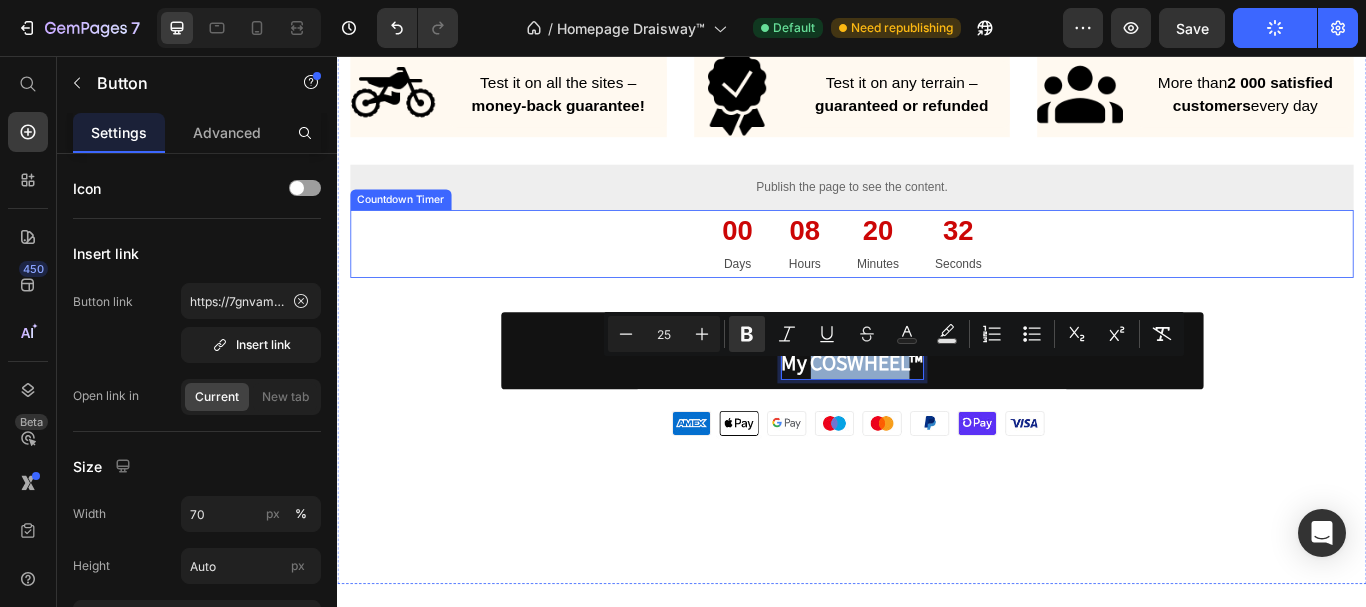 click on "00 Days 08 Hours 20 Minutes 32 Seconds" at bounding box center [937, 275] 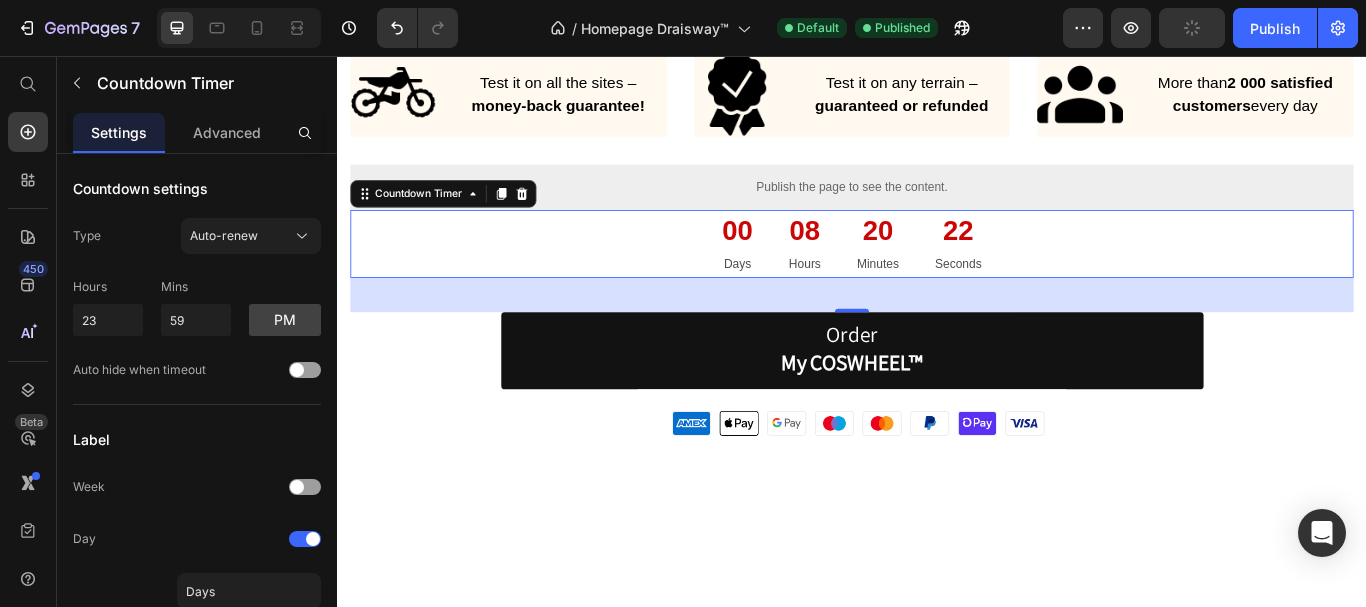 type on "10" 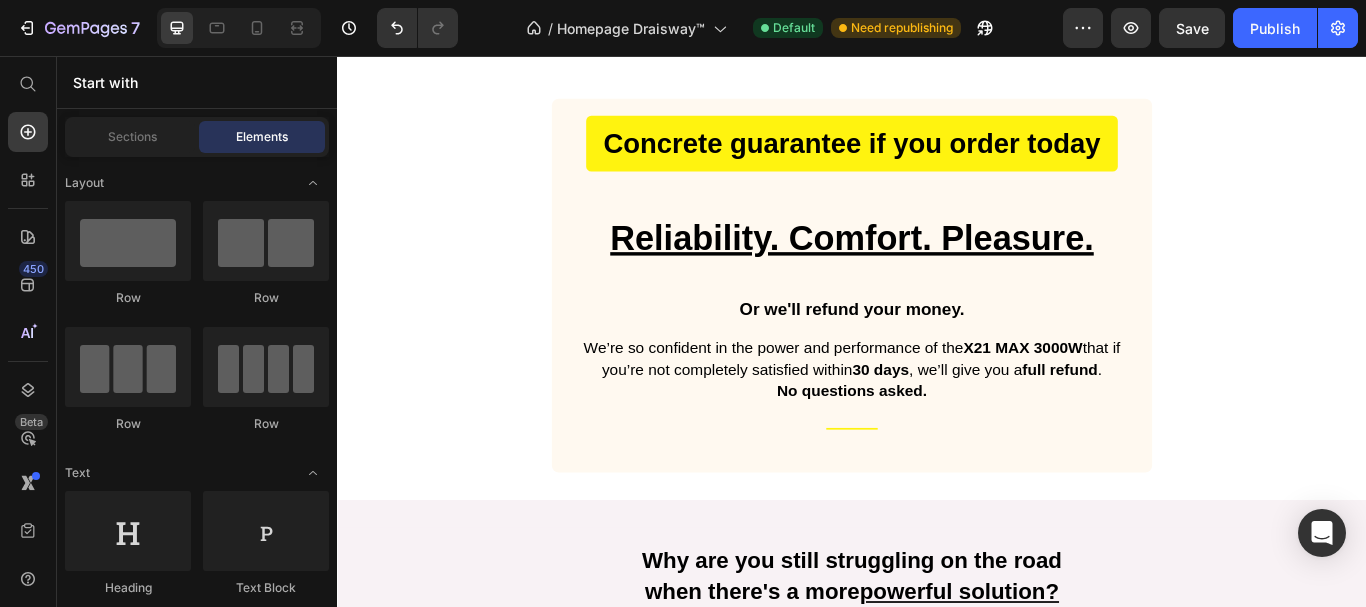 scroll, scrollTop: 1729, scrollLeft: 0, axis: vertical 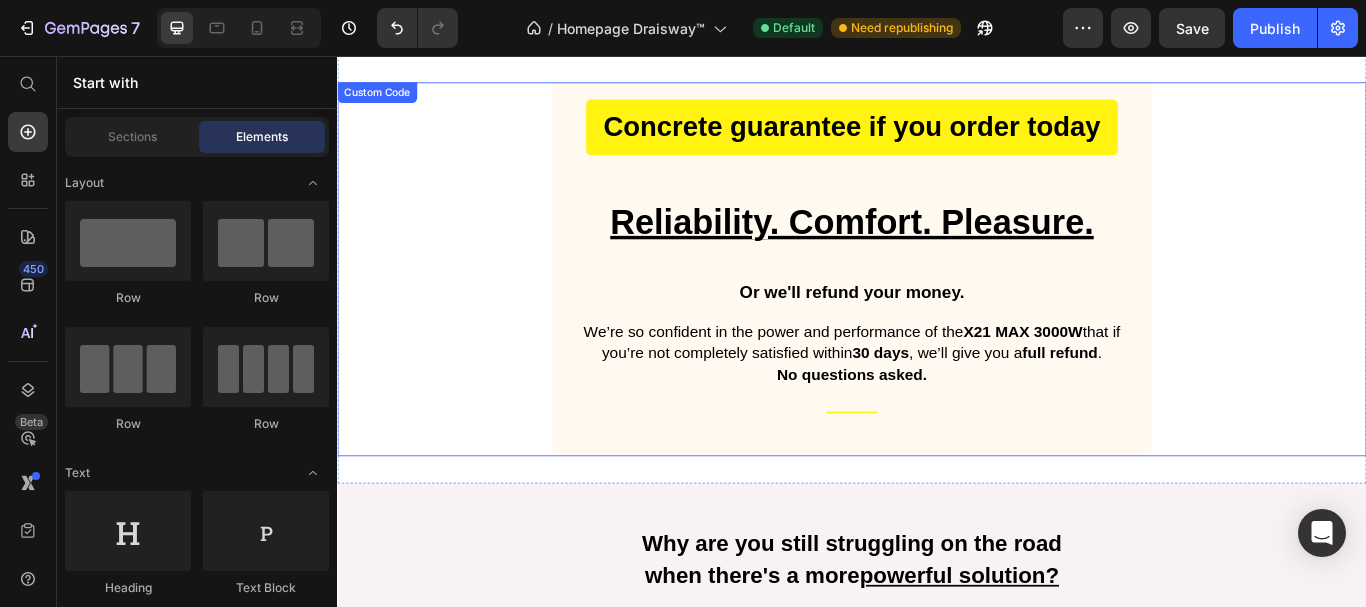click on "We’re so confident in the power and performance of the X21 MAX 3000W that if you’re not completely satisfied within 30 days , we’ll give you a full refund . No questions asked." at bounding box center (937, 404) 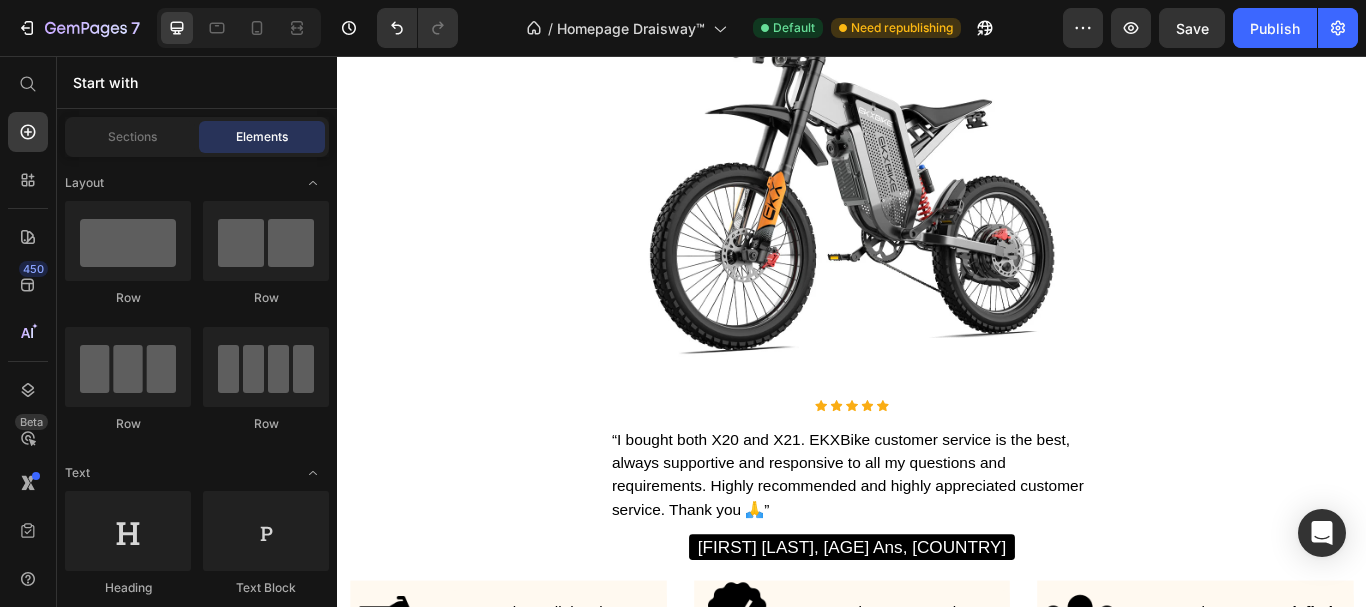 scroll, scrollTop: 626, scrollLeft: 0, axis: vertical 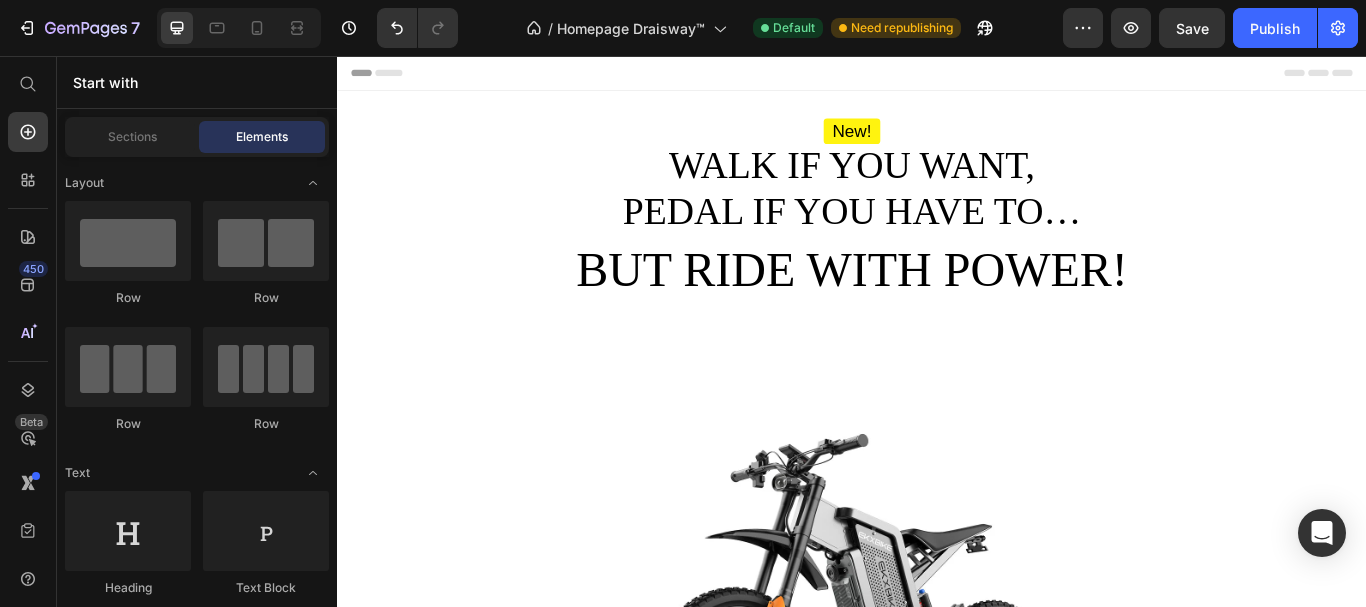 drag, startPoint x: 1532, startPoint y: 121, endPoint x: 1702, endPoint y: 111, distance: 170.29387 